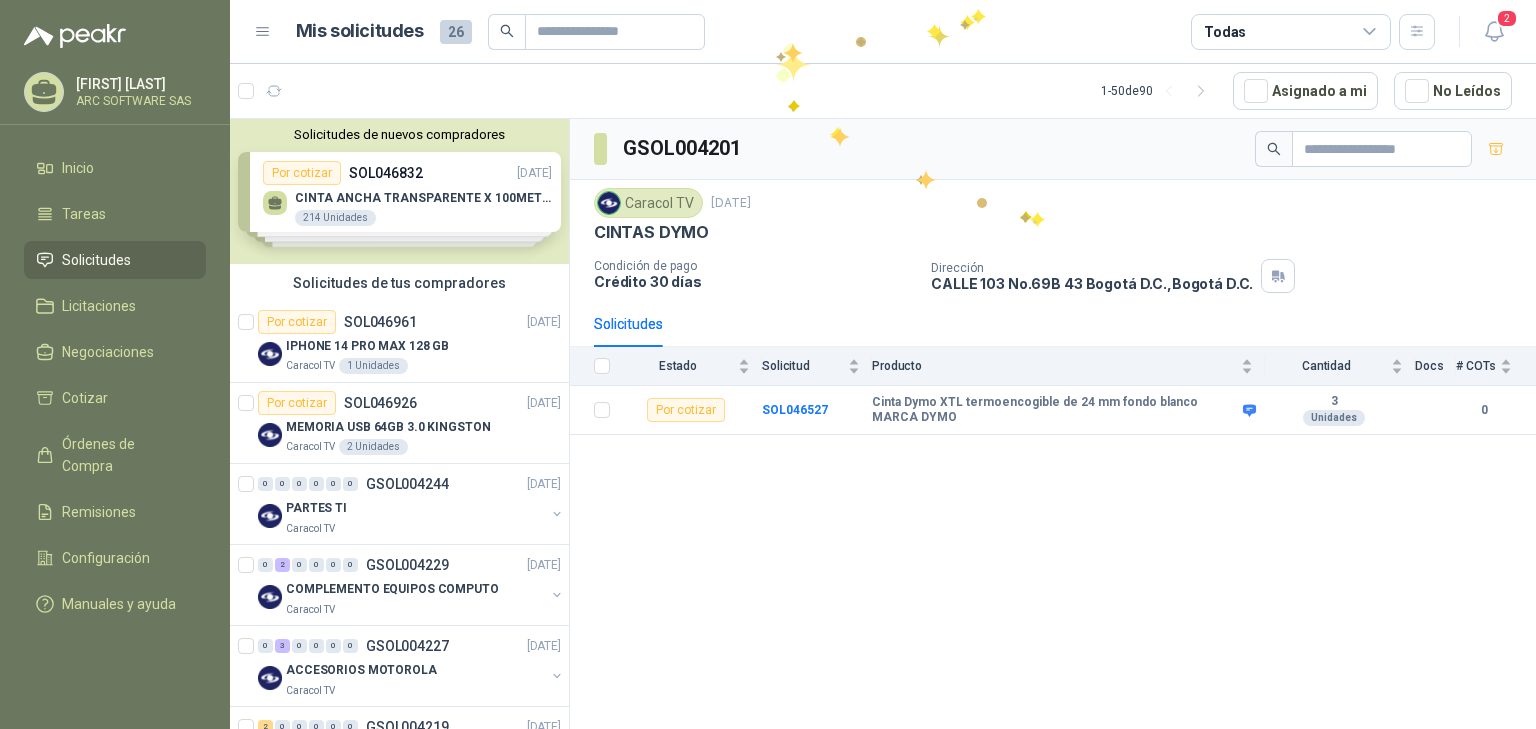 scroll, scrollTop: 0, scrollLeft: 0, axis: both 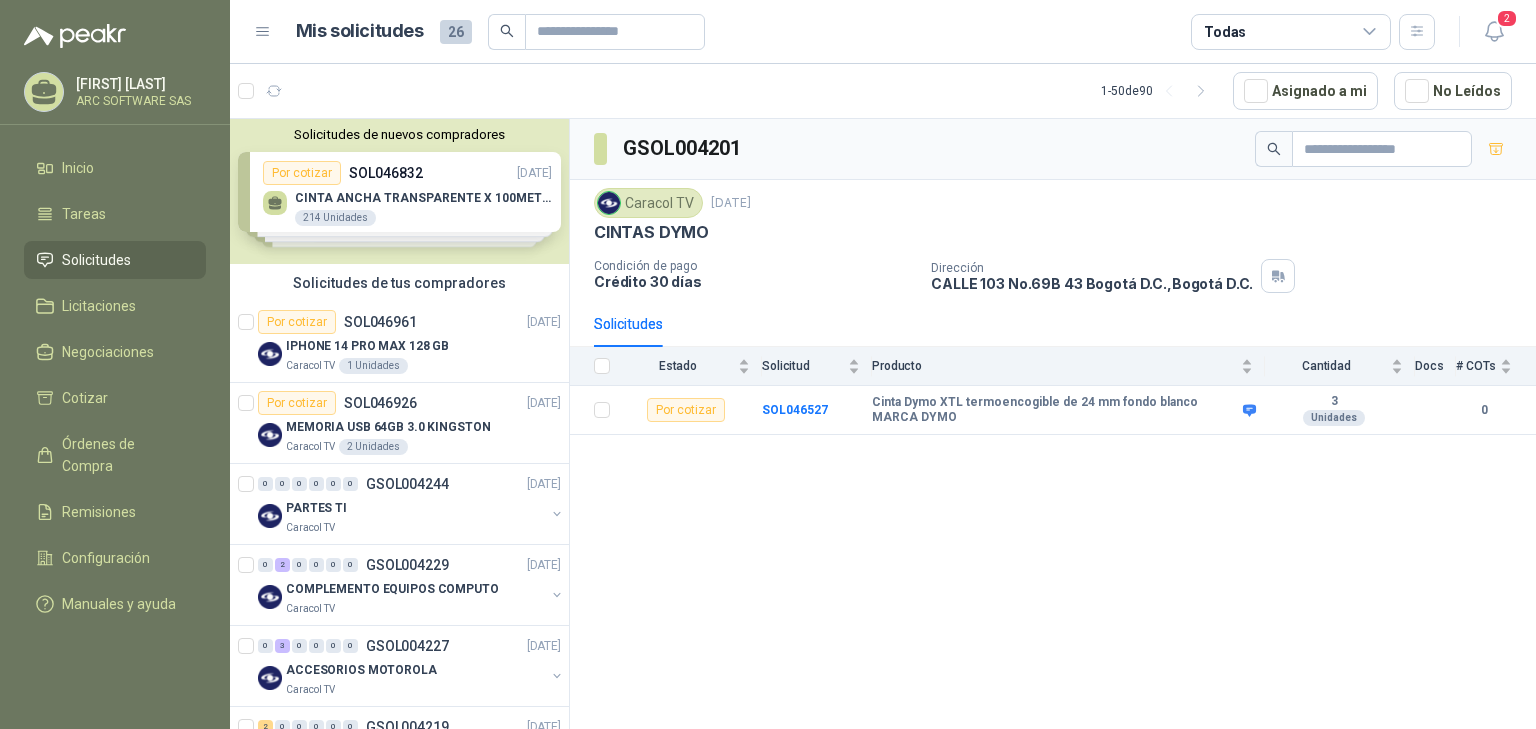 click on "GSOL003935 Caracol TV [DATE]   CINTAS  DYMO Condición de pago Crédito 30 días Dirección CALLE 103 No.69B 43   [CITY] ,  [CITY] Solicitudes Estado Solicitud Producto Cantidad Docs # COTs Por cotizar SOL046527 Cinta Dymo XTL termoencogible de 24 mm fondo blanco MARCA DYMO 3 Unidades 0" at bounding box center (1053, 427) 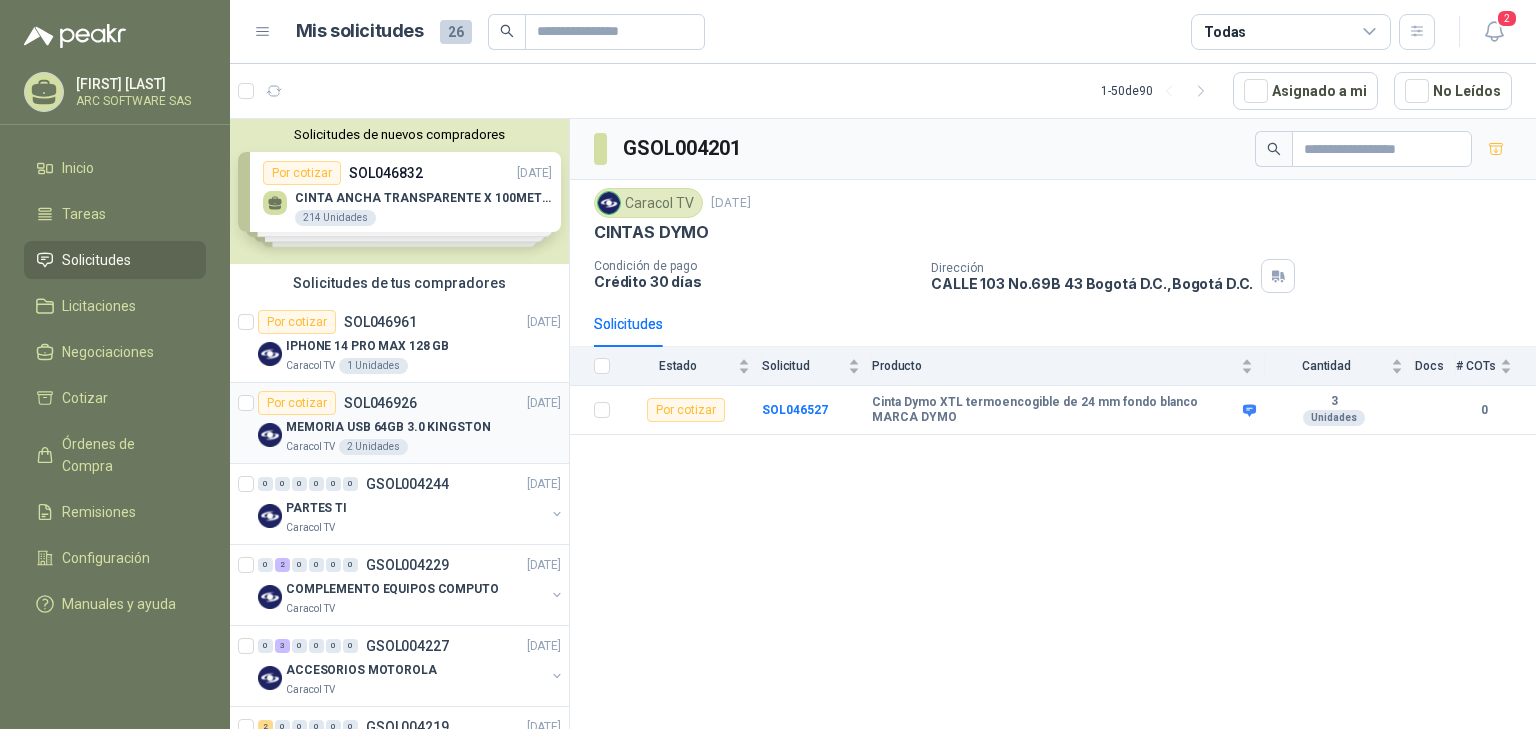 click on "MEMORIA USB 64GB 3.0 KINGSTON" at bounding box center [388, 427] 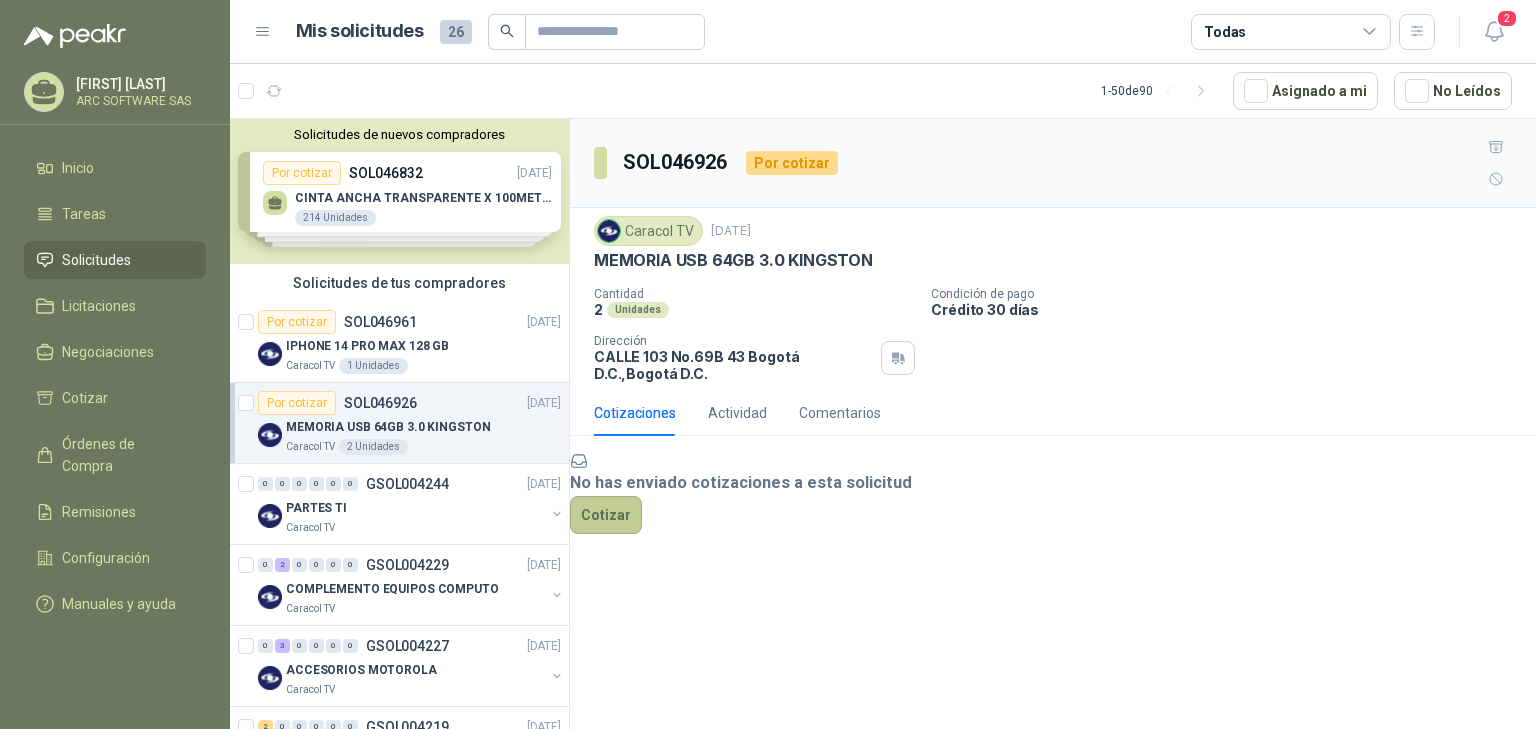 click on "Cotizar" at bounding box center (606, 515) 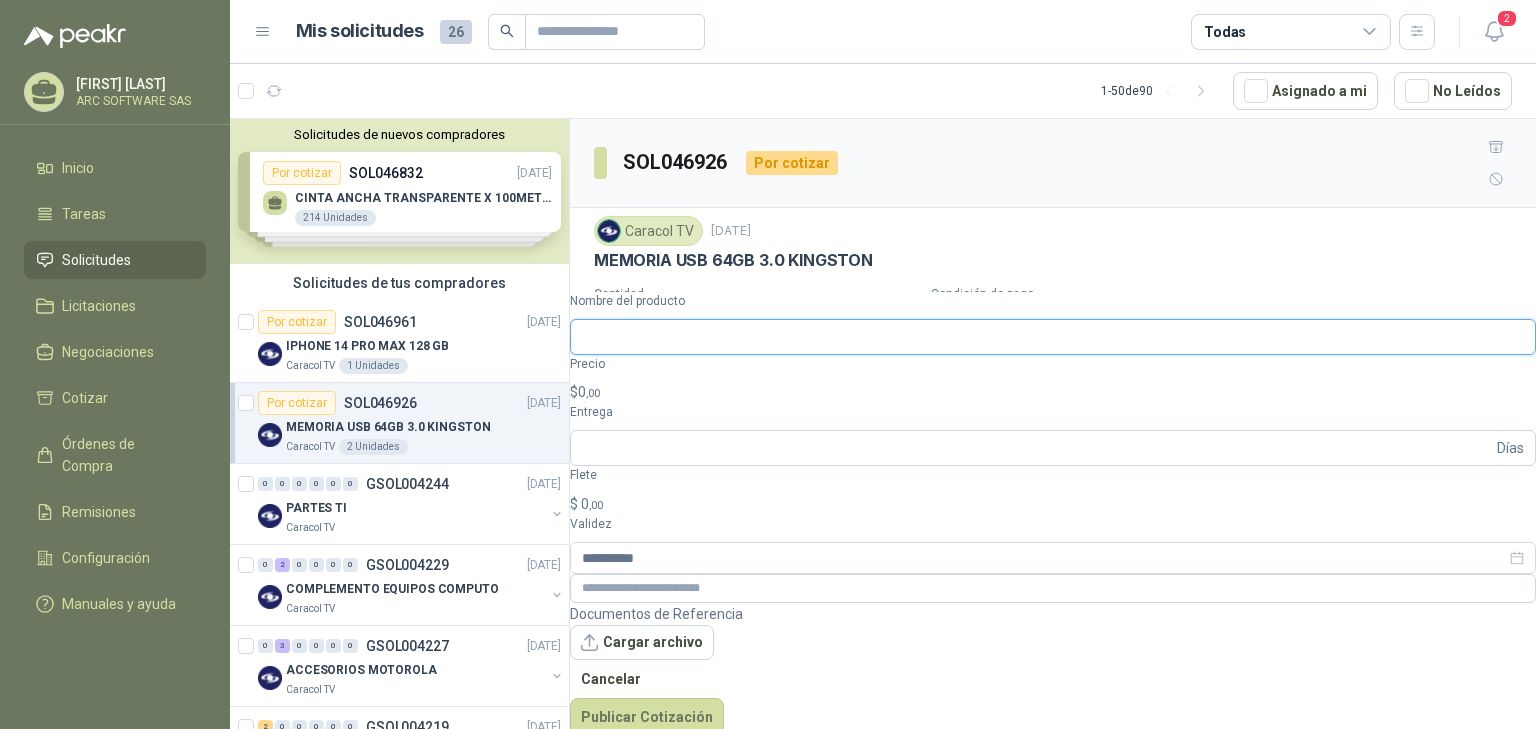 click on "Nombre del producto" at bounding box center [1053, 337] 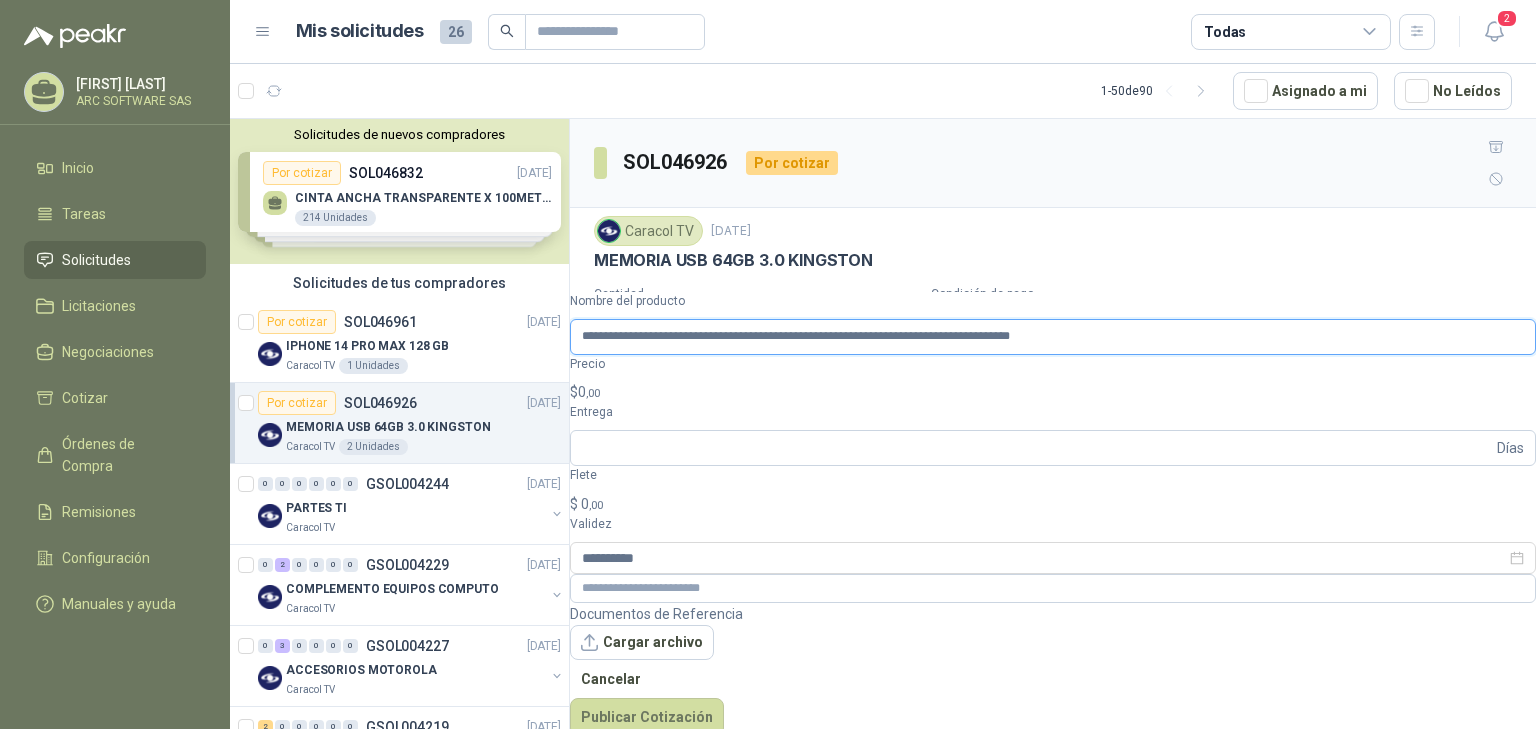 scroll, scrollTop: 0, scrollLeft: 7, axis: horizontal 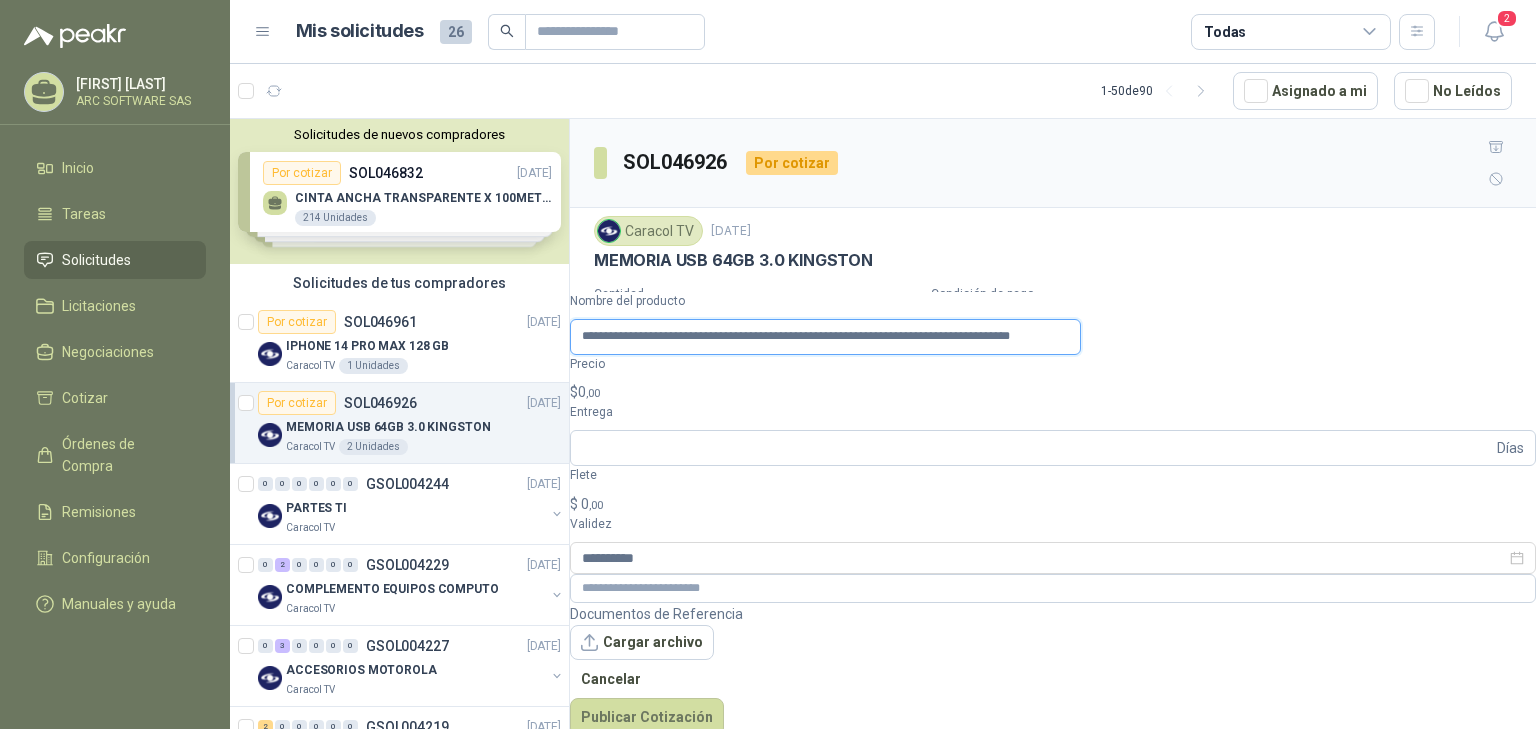 type on "**********" 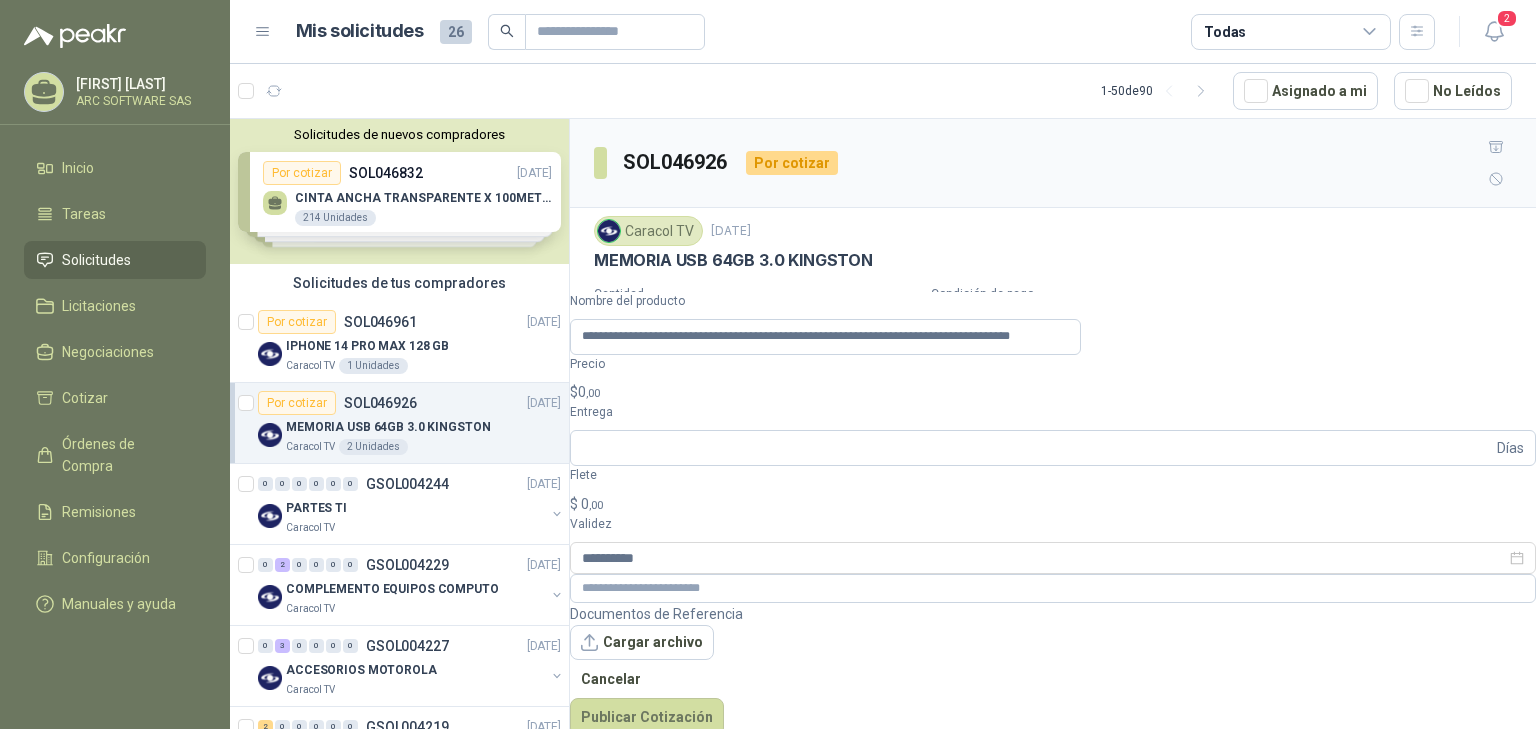 click on "$  0 ,00" at bounding box center (1053, 392) 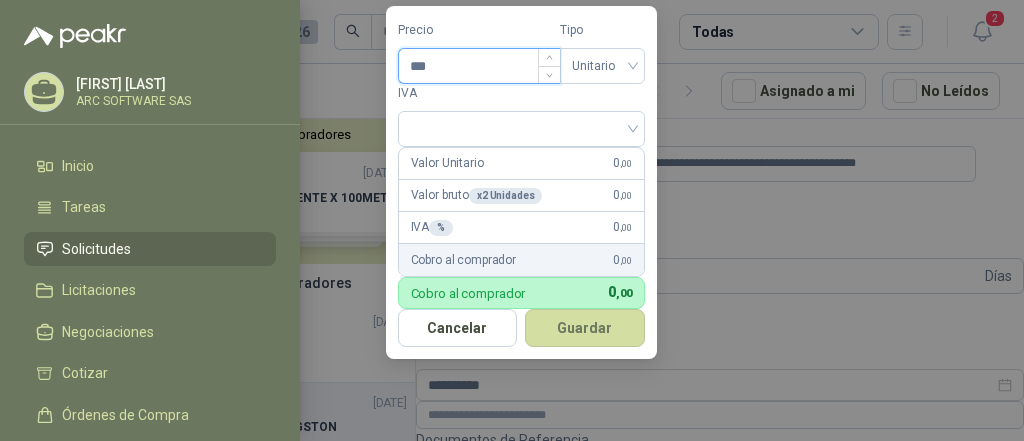 click on "***" at bounding box center (479, 66) 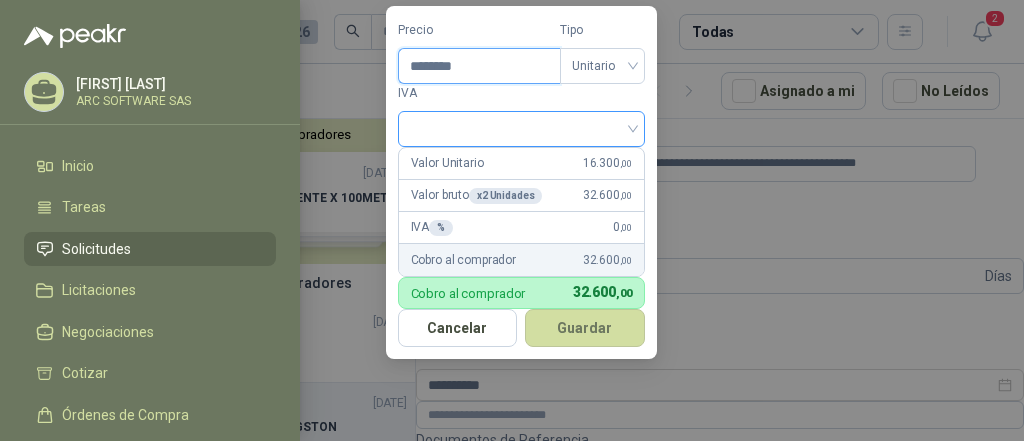 type on "********" 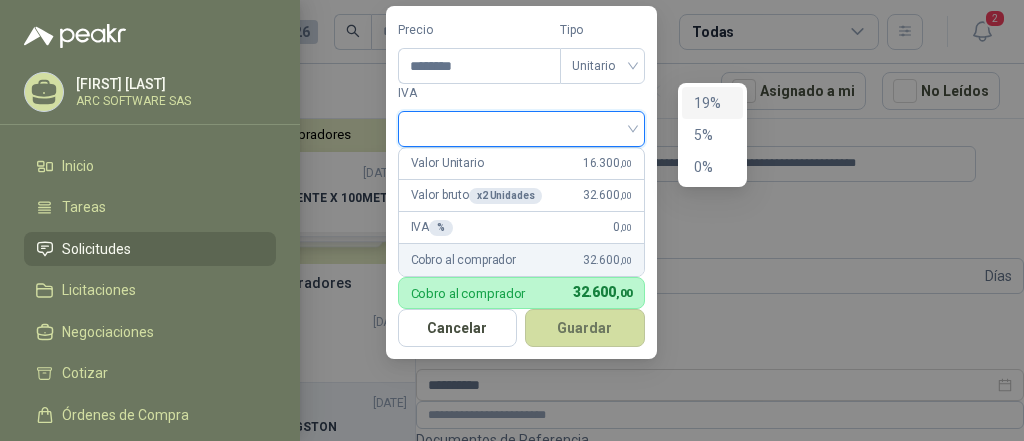 drag, startPoint x: 729, startPoint y: 57, endPoint x: 720, endPoint y: 66, distance: 12.727922 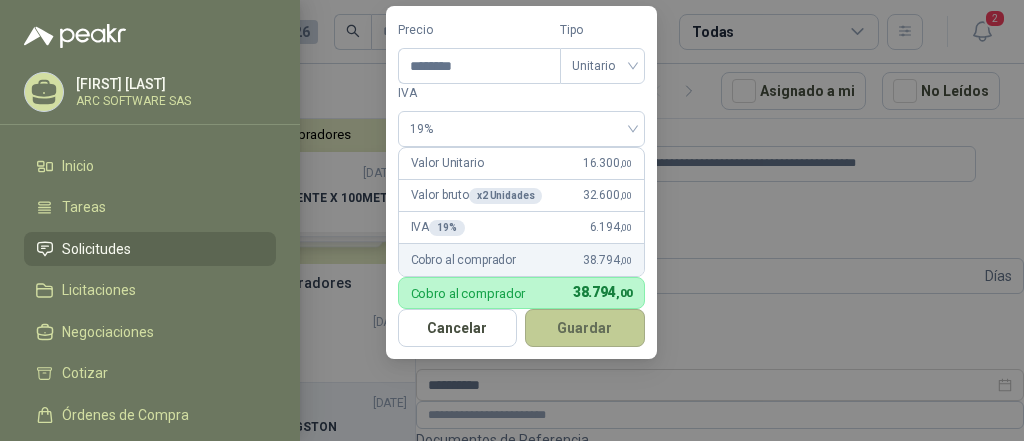 click on "Guardar" at bounding box center (585, 328) 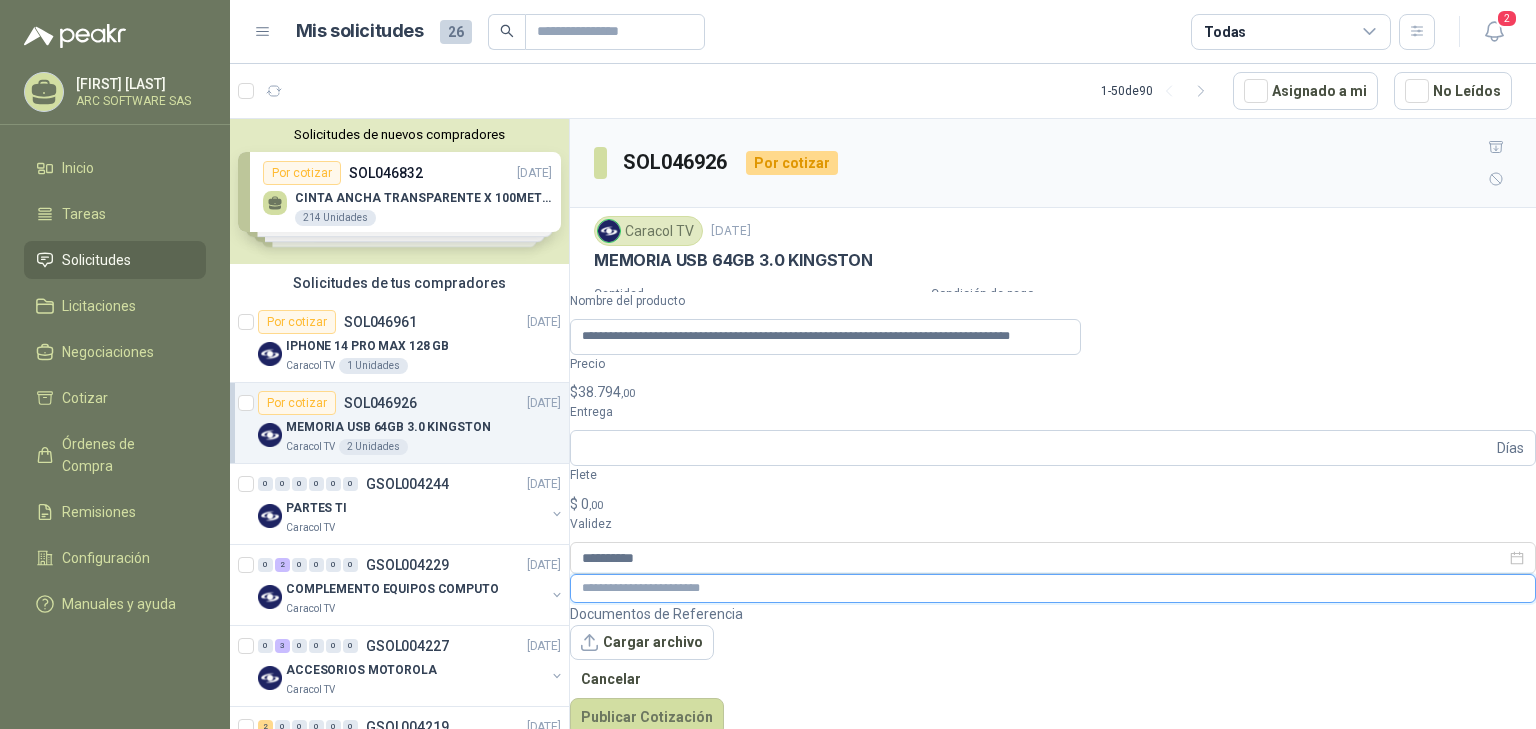click at bounding box center (1053, 588) 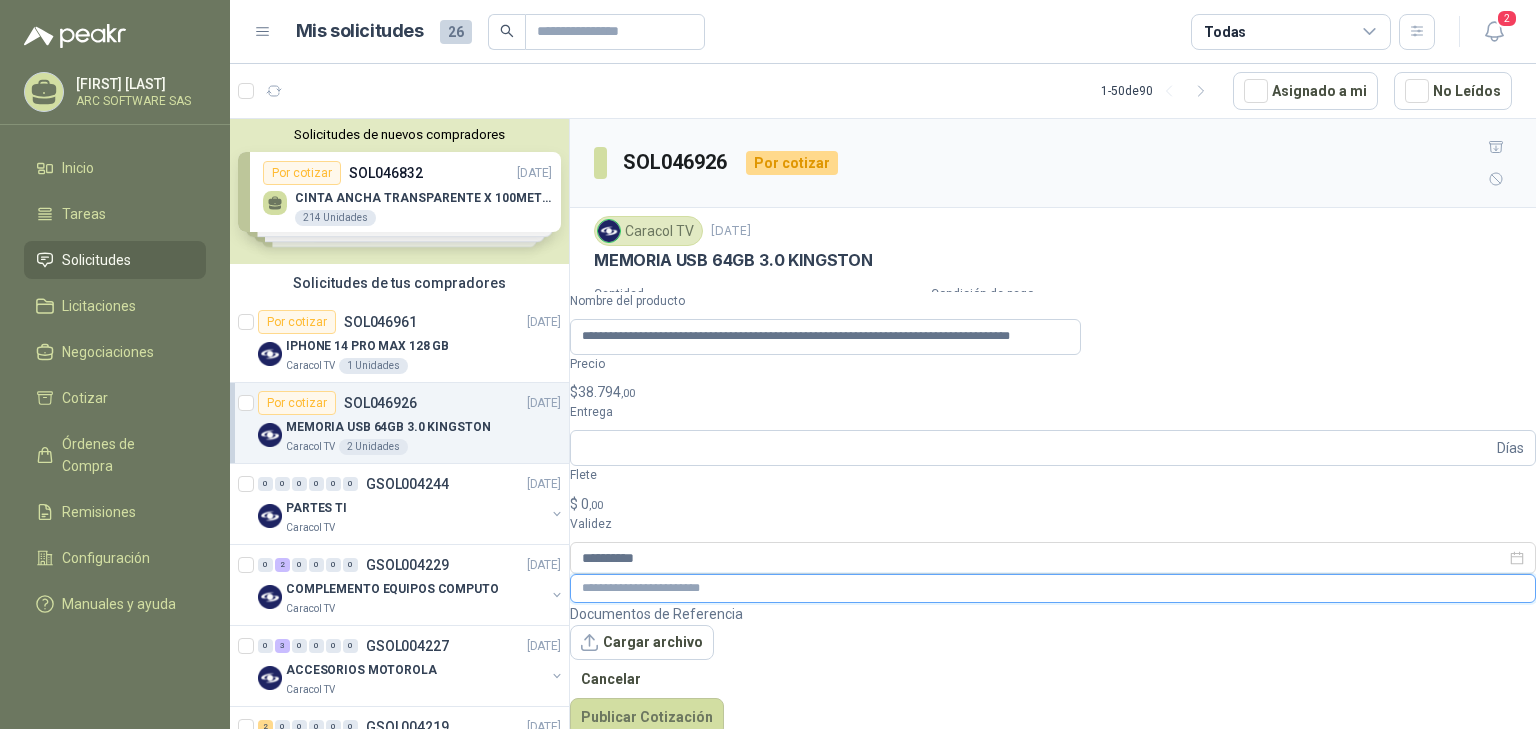 paste on "**********" 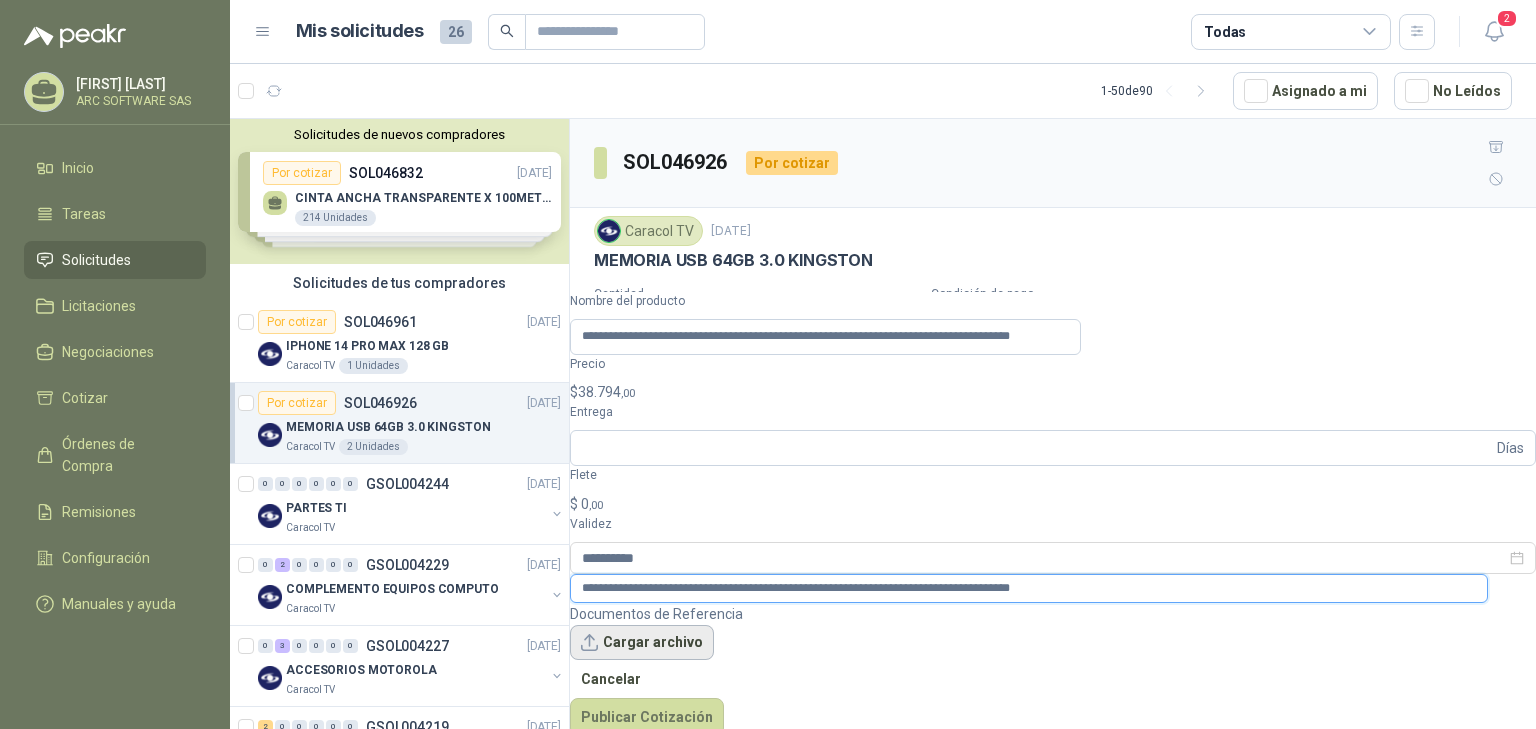 type on "**********" 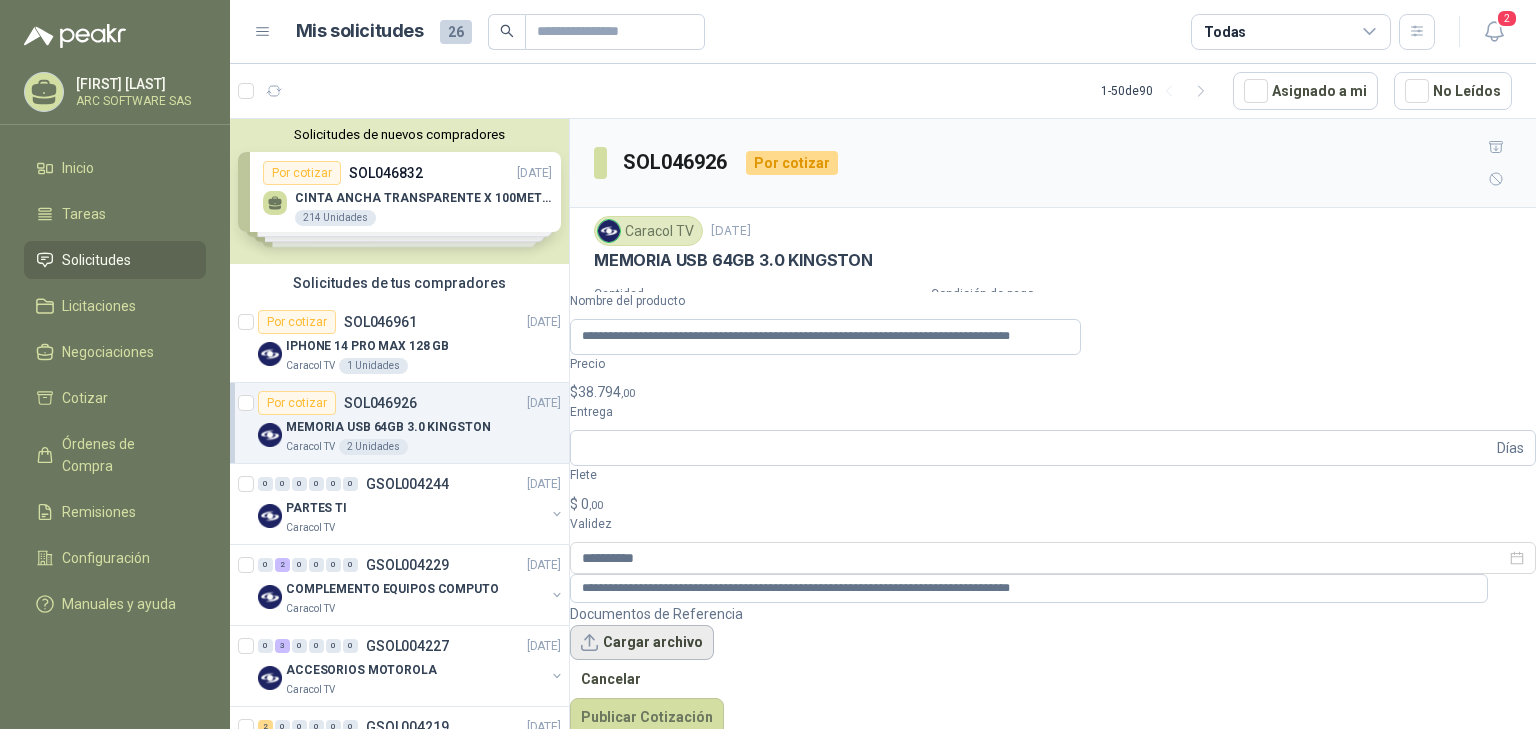 click on "Cargar archivo" at bounding box center [642, 643] 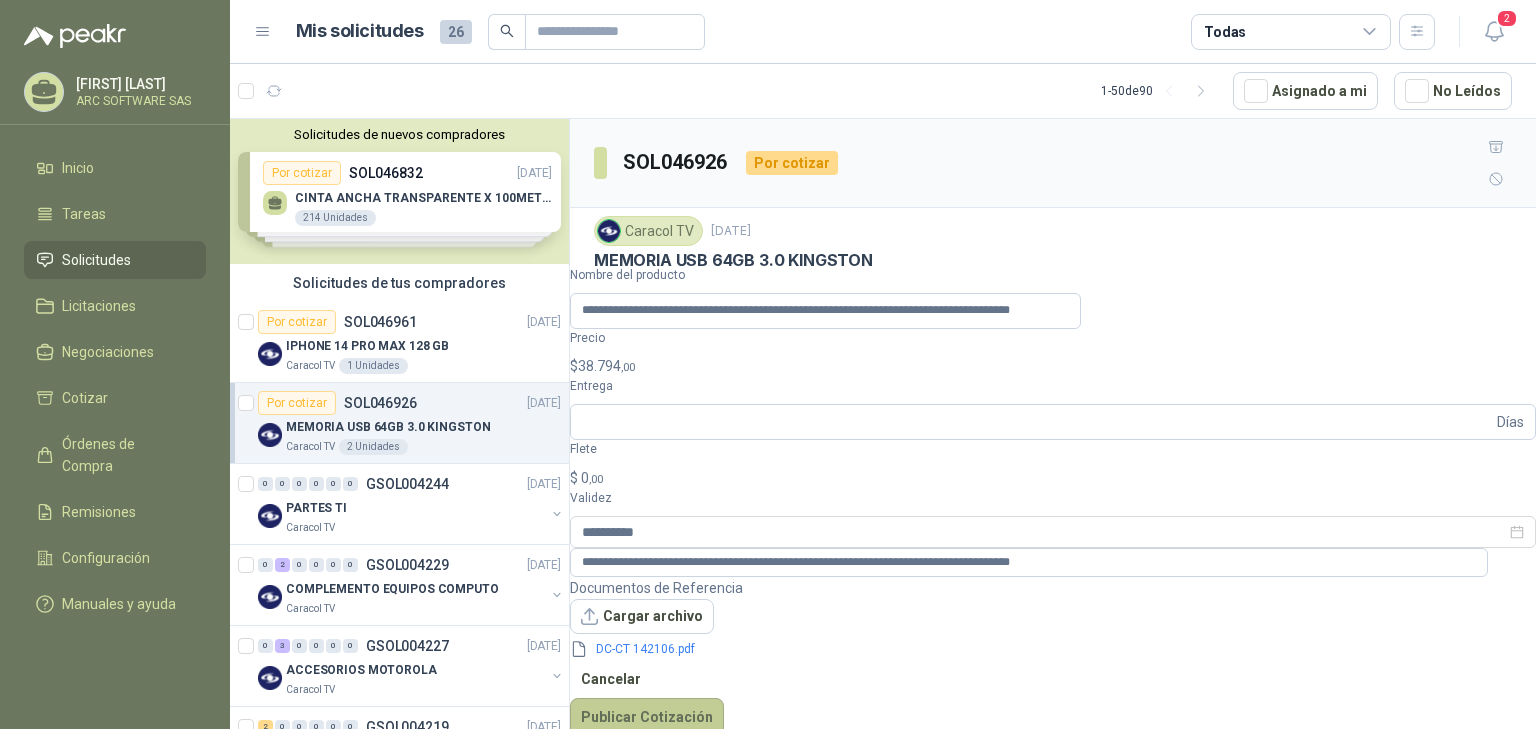 click on "Publicar Cotización" at bounding box center [647, 717] 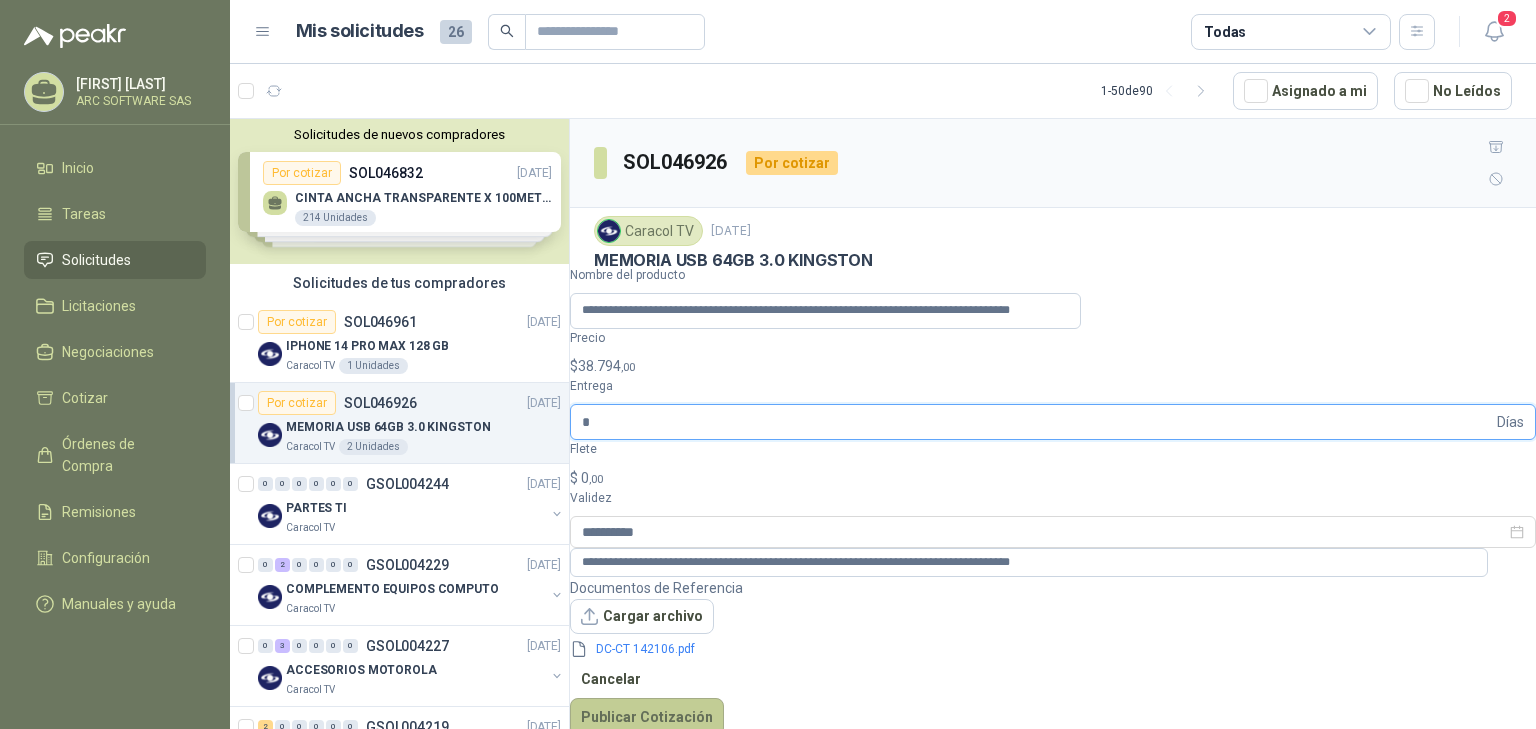 type on "*" 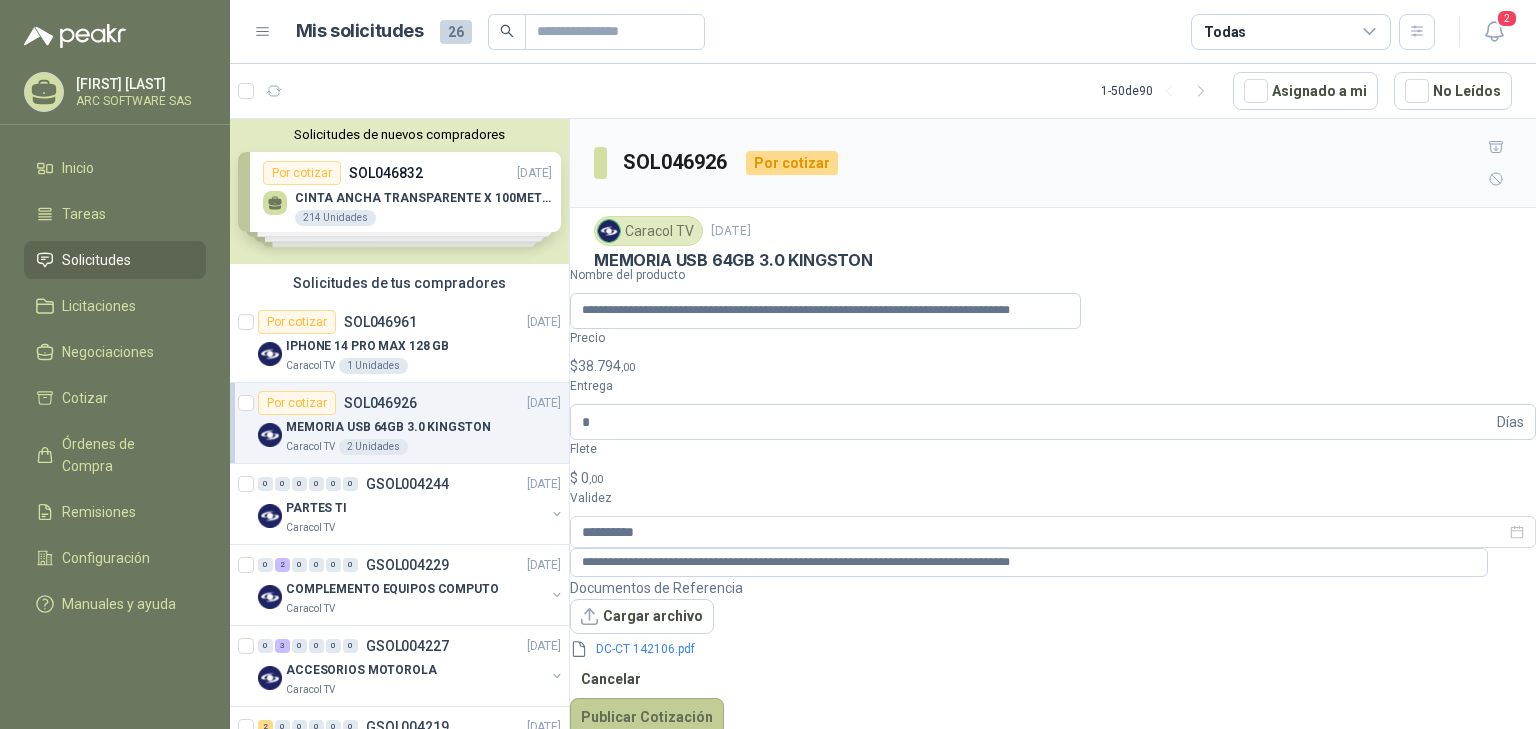 click on "Publicar Cotización" at bounding box center (647, 717) 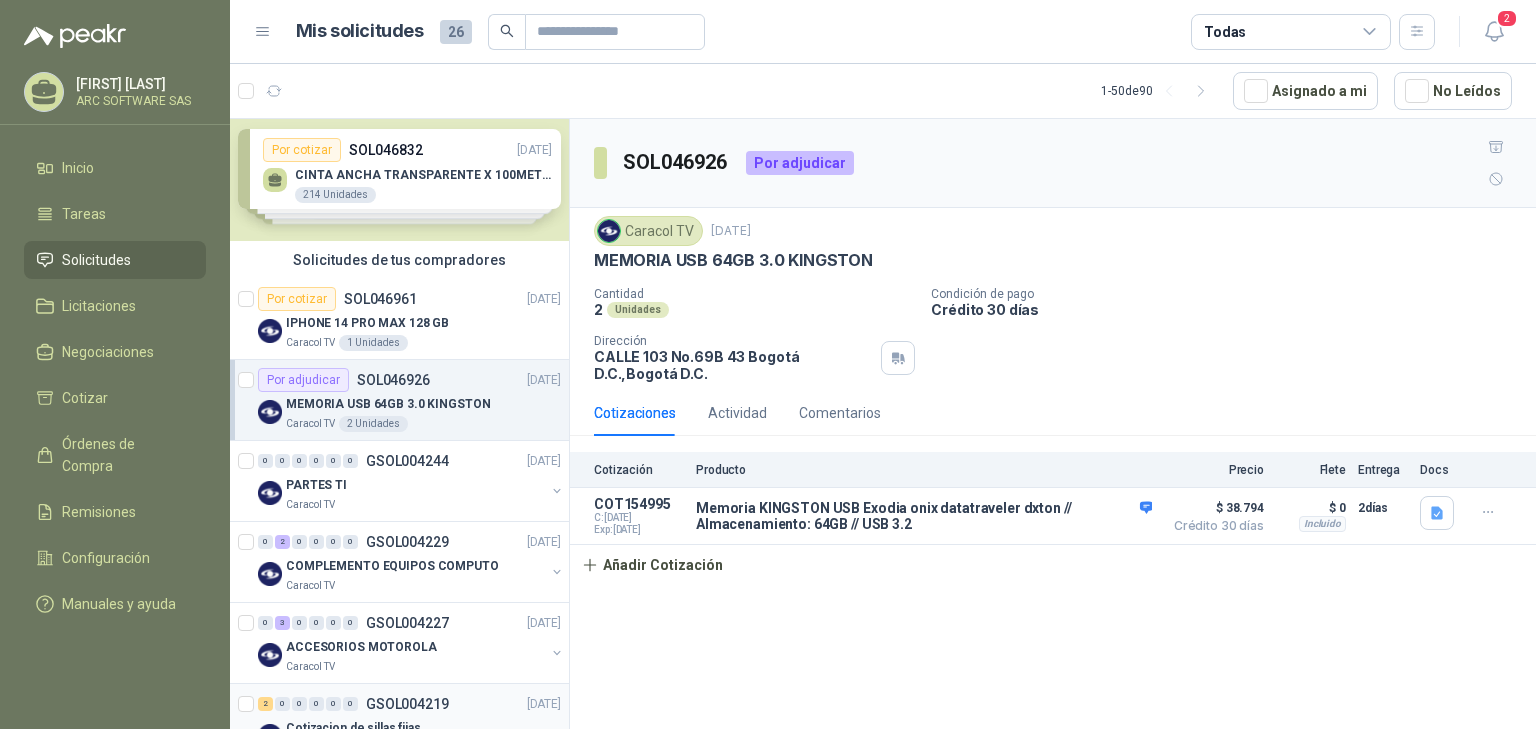 scroll, scrollTop: 0, scrollLeft: 0, axis: both 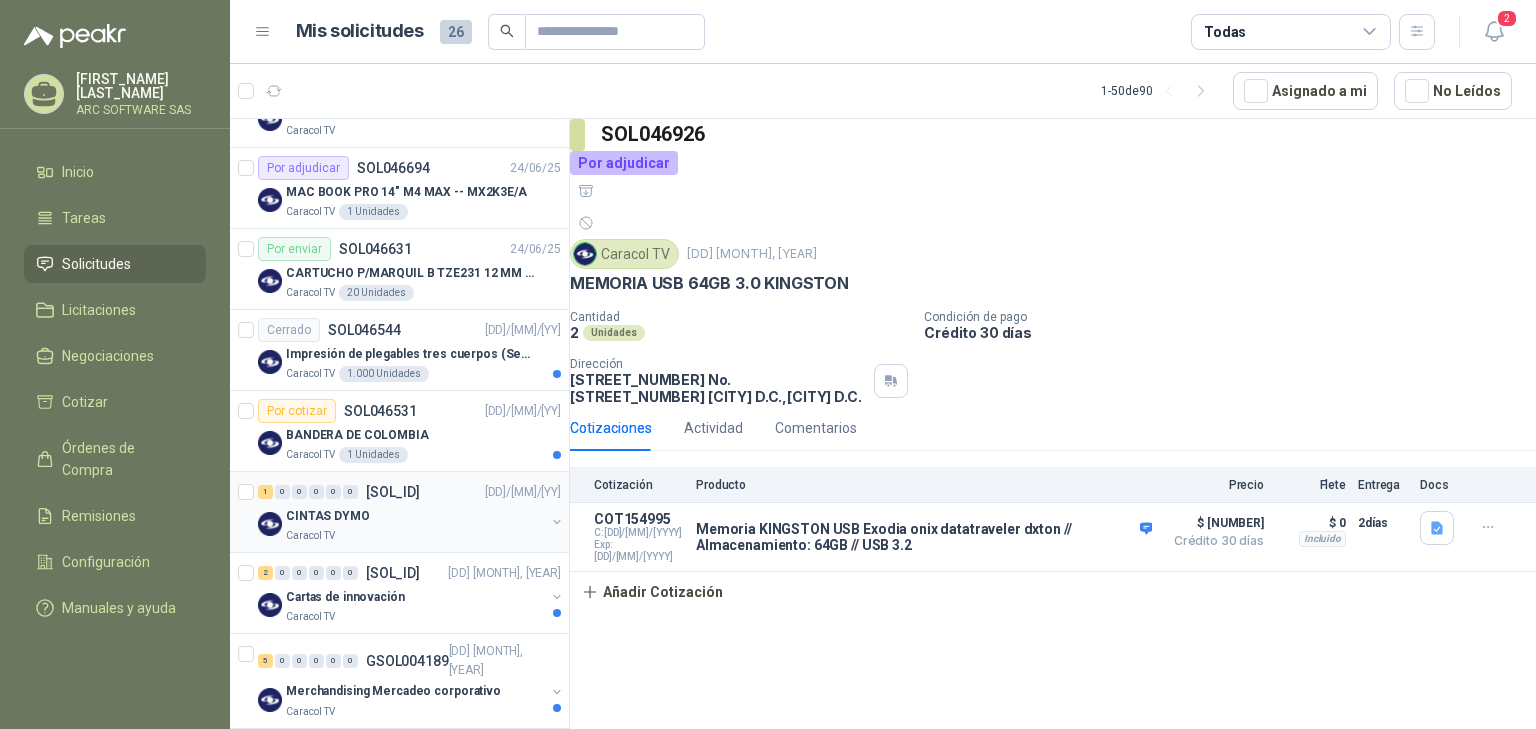 click on "CINTAS  DYMO" at bounding box center [415, 516] 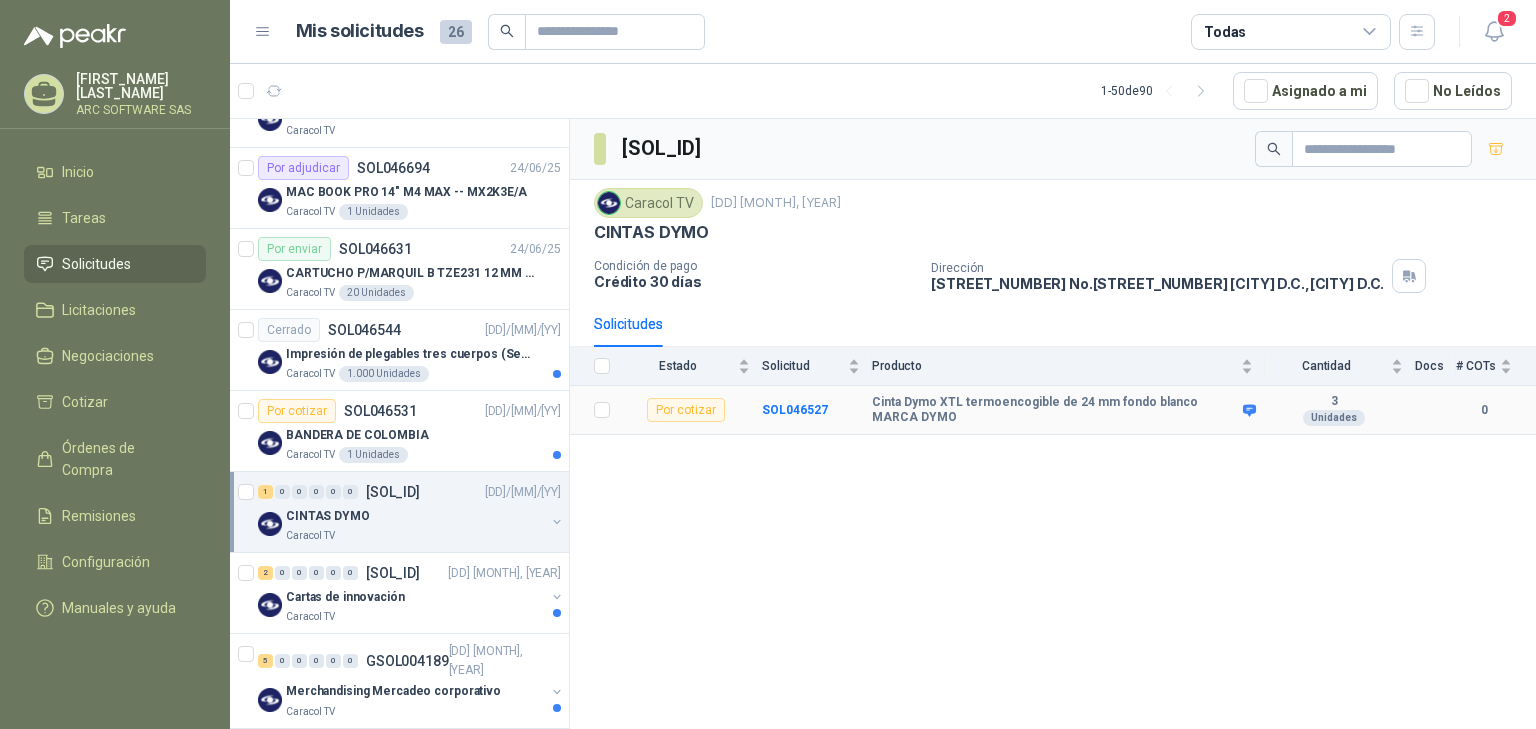 click on "Por cotizar" at bounding box center [686, 410] 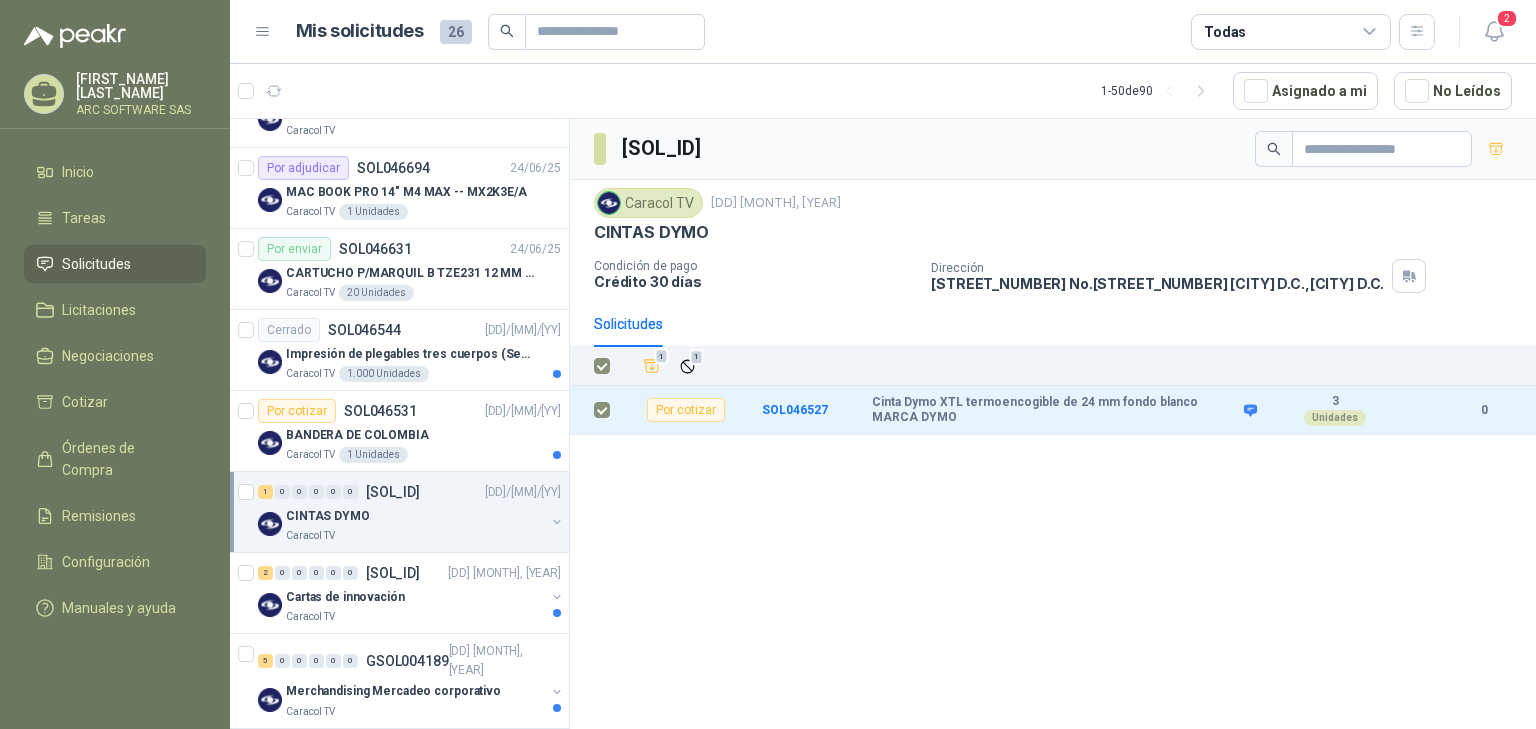 drag, startPoint x: 676, startPoint y: 481, endPoint x: 664, endPoint y: 459, distance: 25.059929 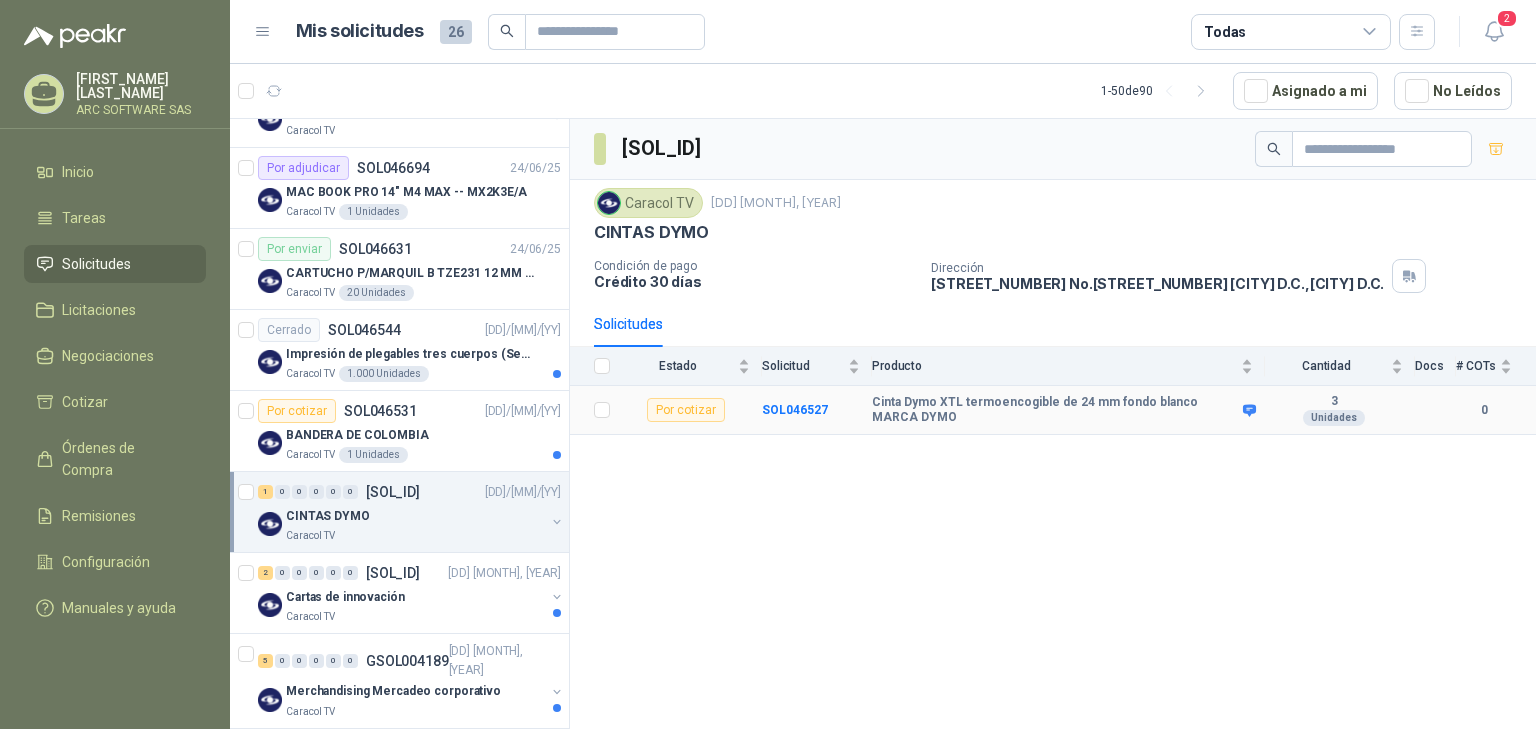 click on "Por cotizar" at bounding box center [686, 410] 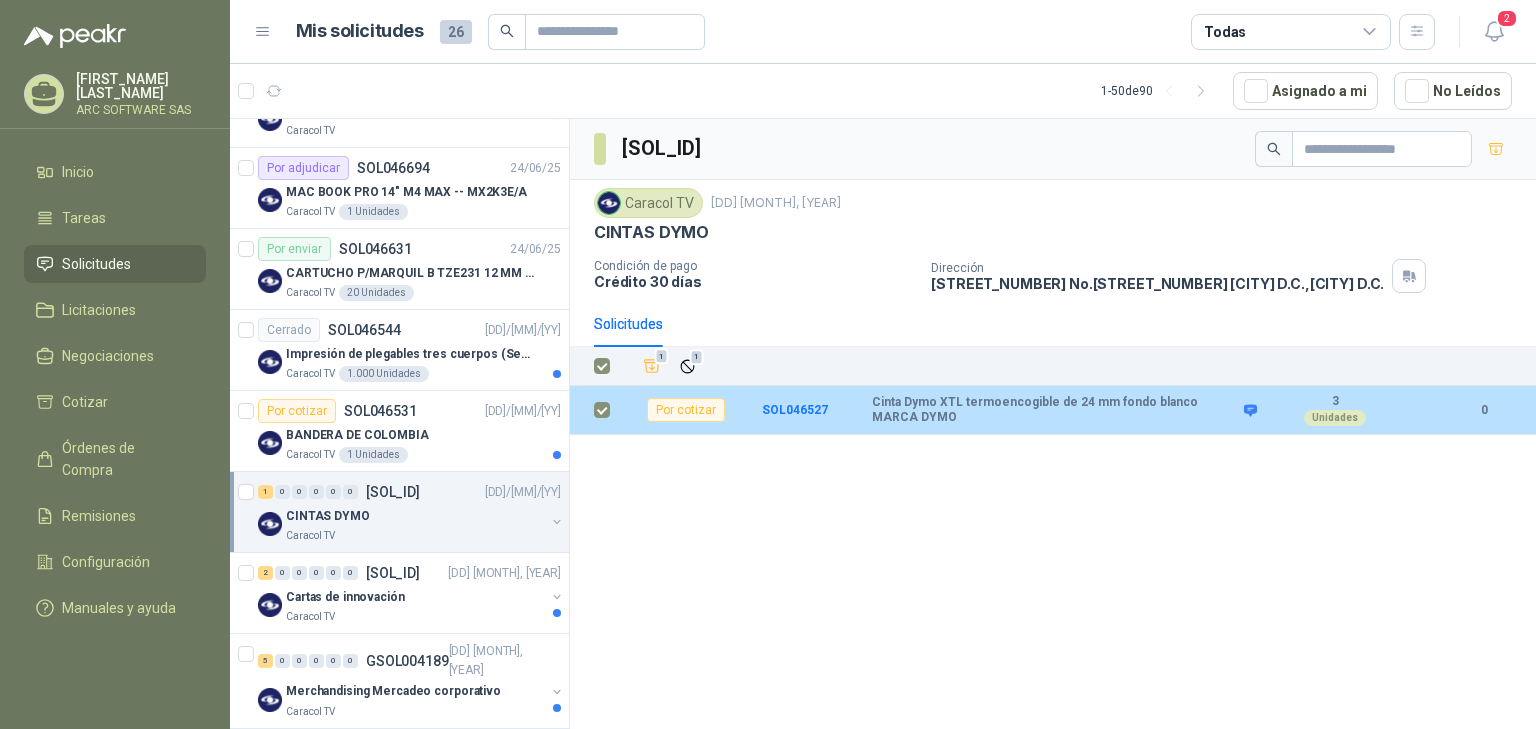 click on "Cinta Dymo XTL termoencogible de 24 mm fondo blanco MARCA DYMO" at bounding box center [1069, 410] 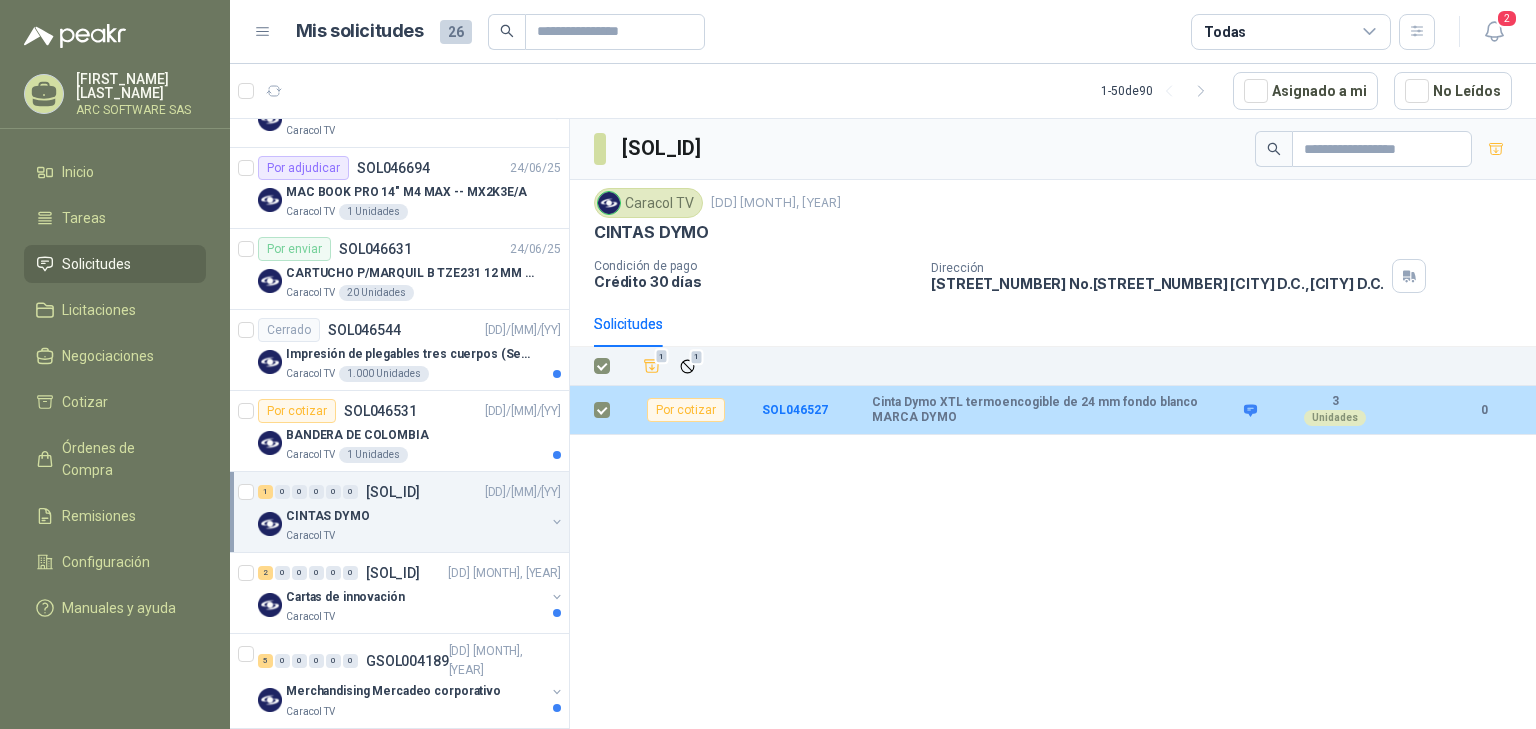 click at bounding box center (602, 410) 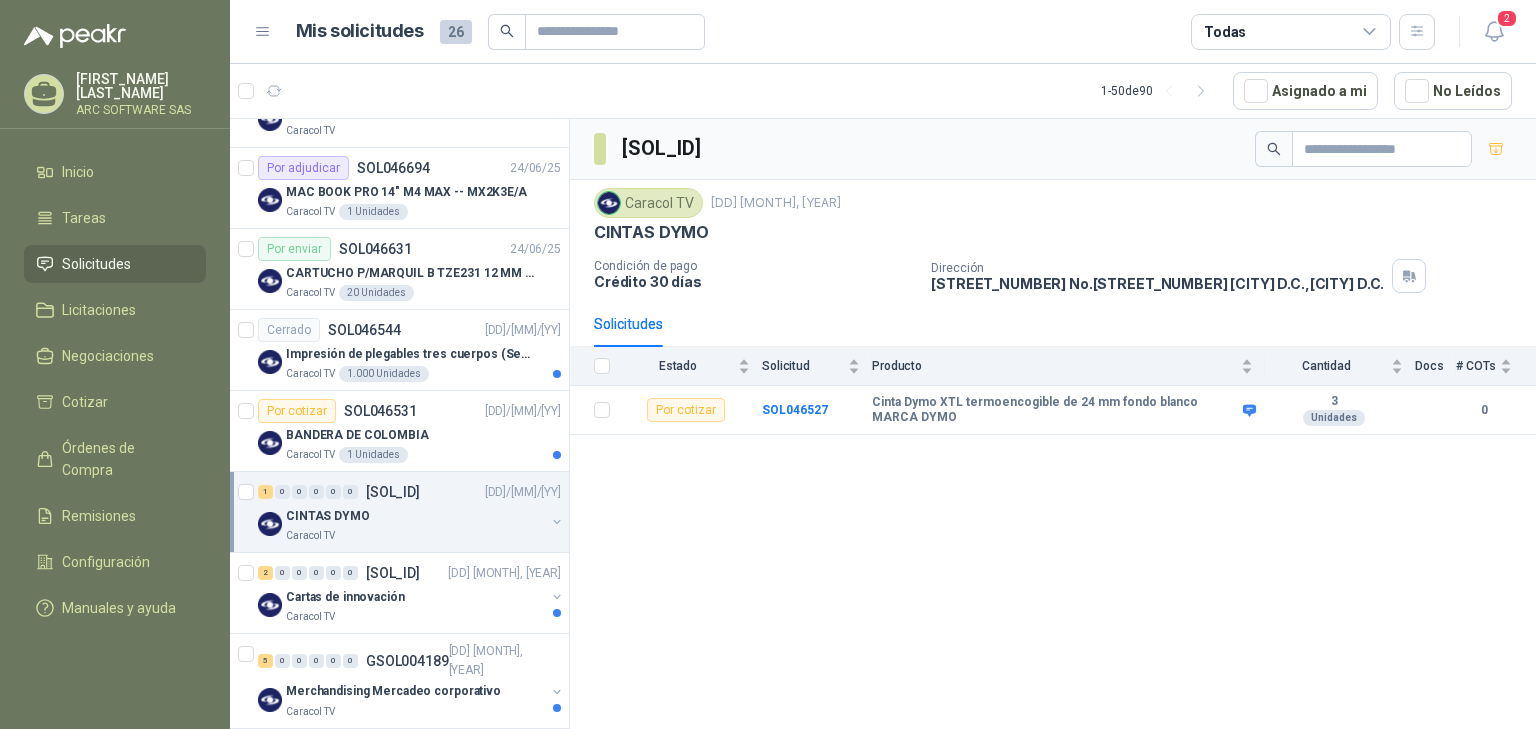 click on "SOL046527 Cinta Dymo XTL termoencogible de 24 mm fondo blanco MARCA DYMO 3 Unidades 0" at bounding box center [1053, 427] 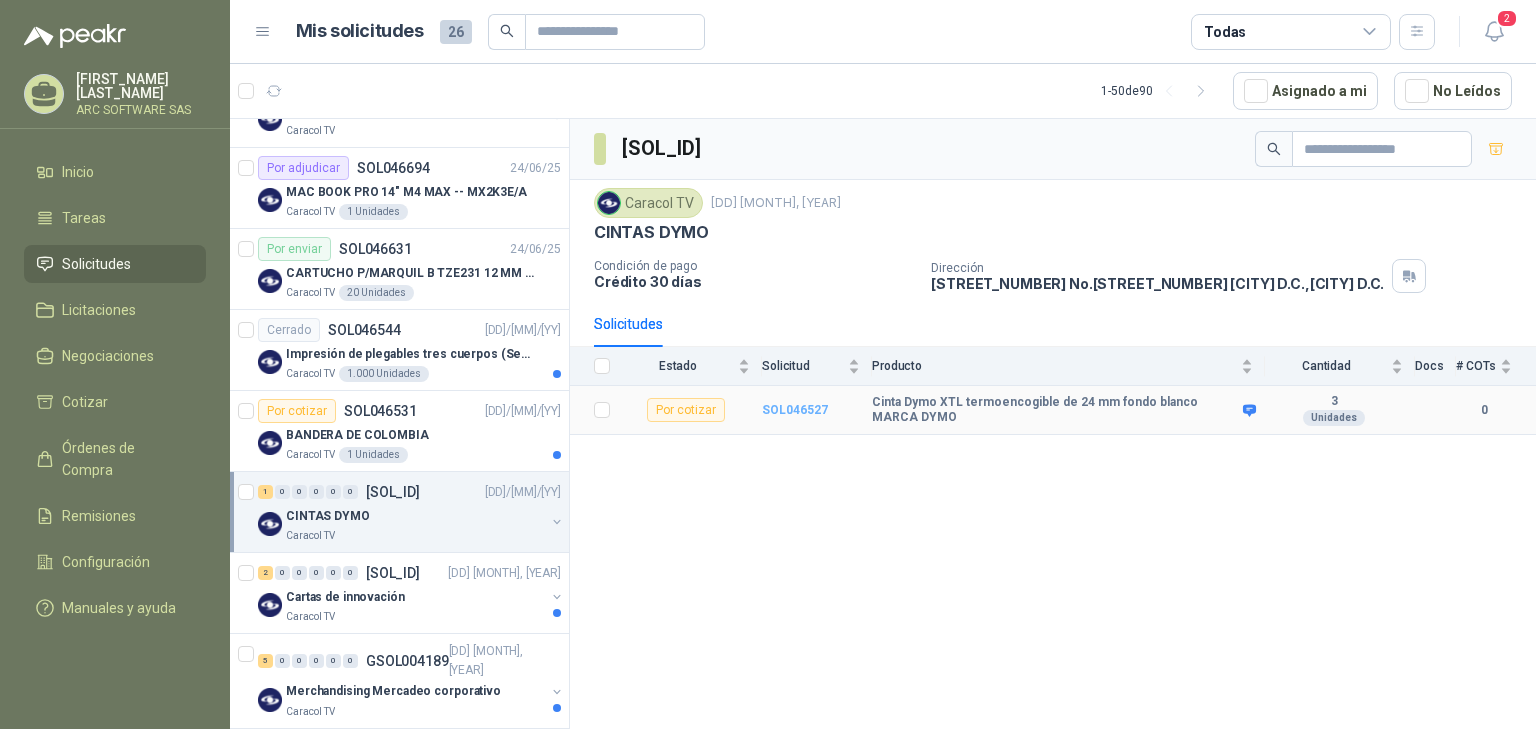 click on "SOL046527" at bounding box center [795, 410] 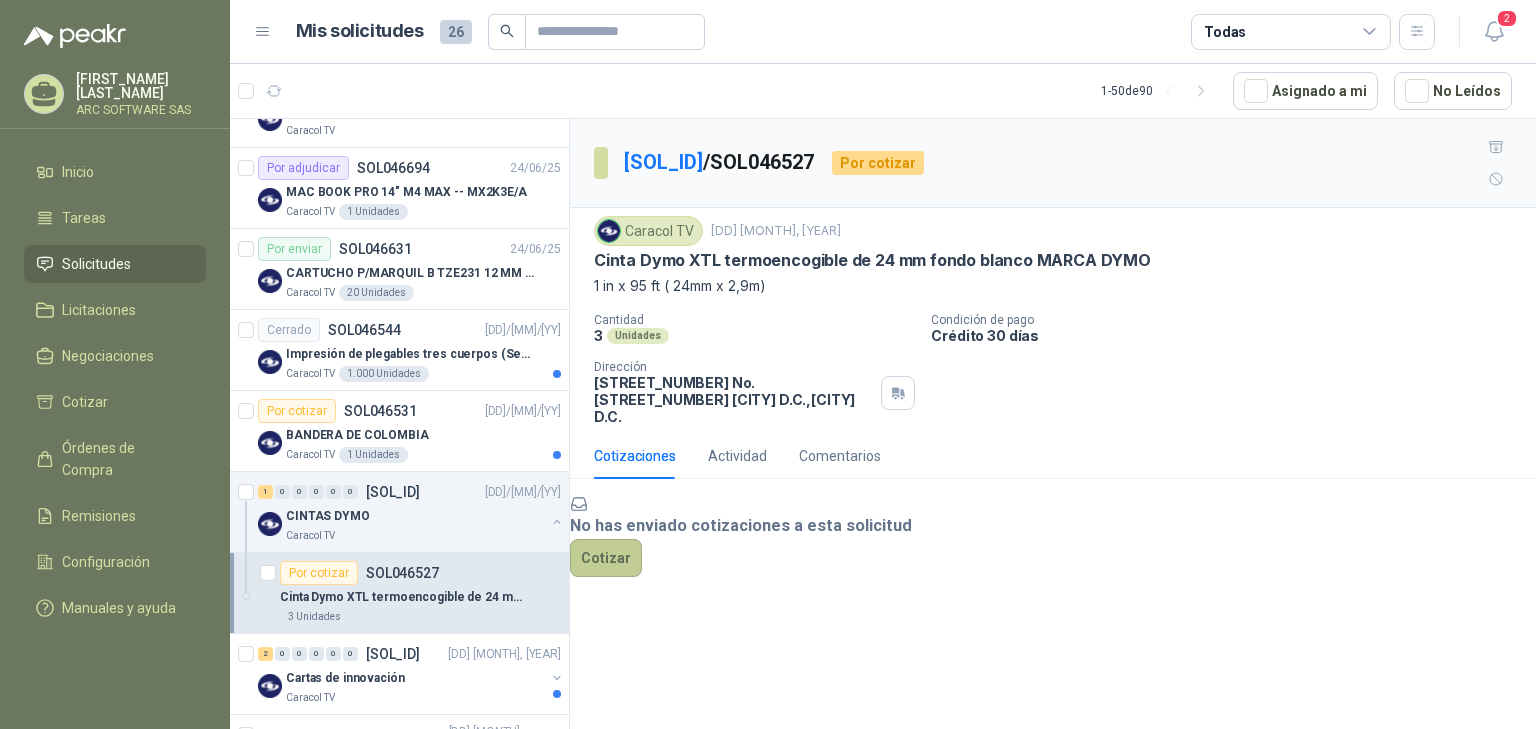 click on "Cotizar" at bounding box center [606, 558] 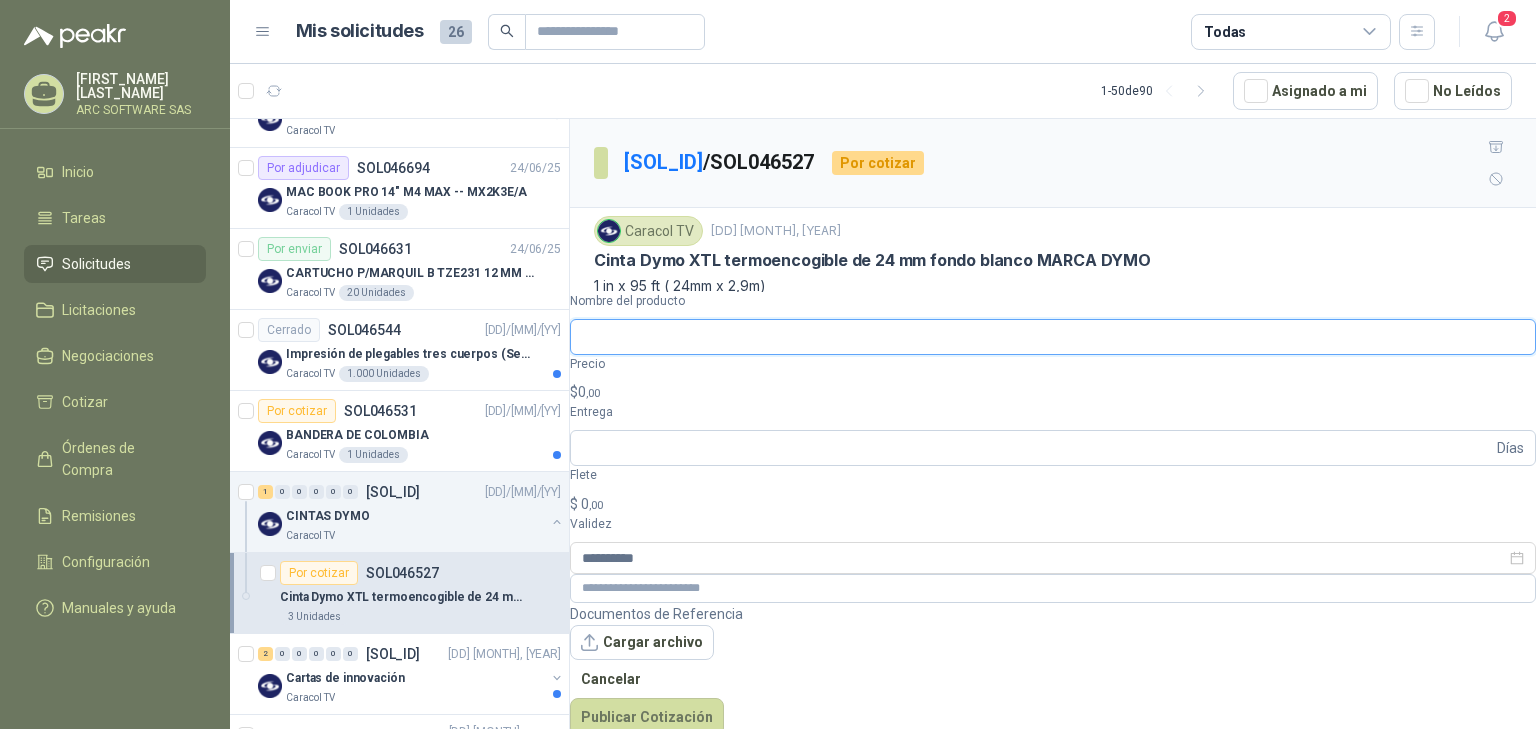 click on "Nombre del producto" at bounding box center [1053, 337] 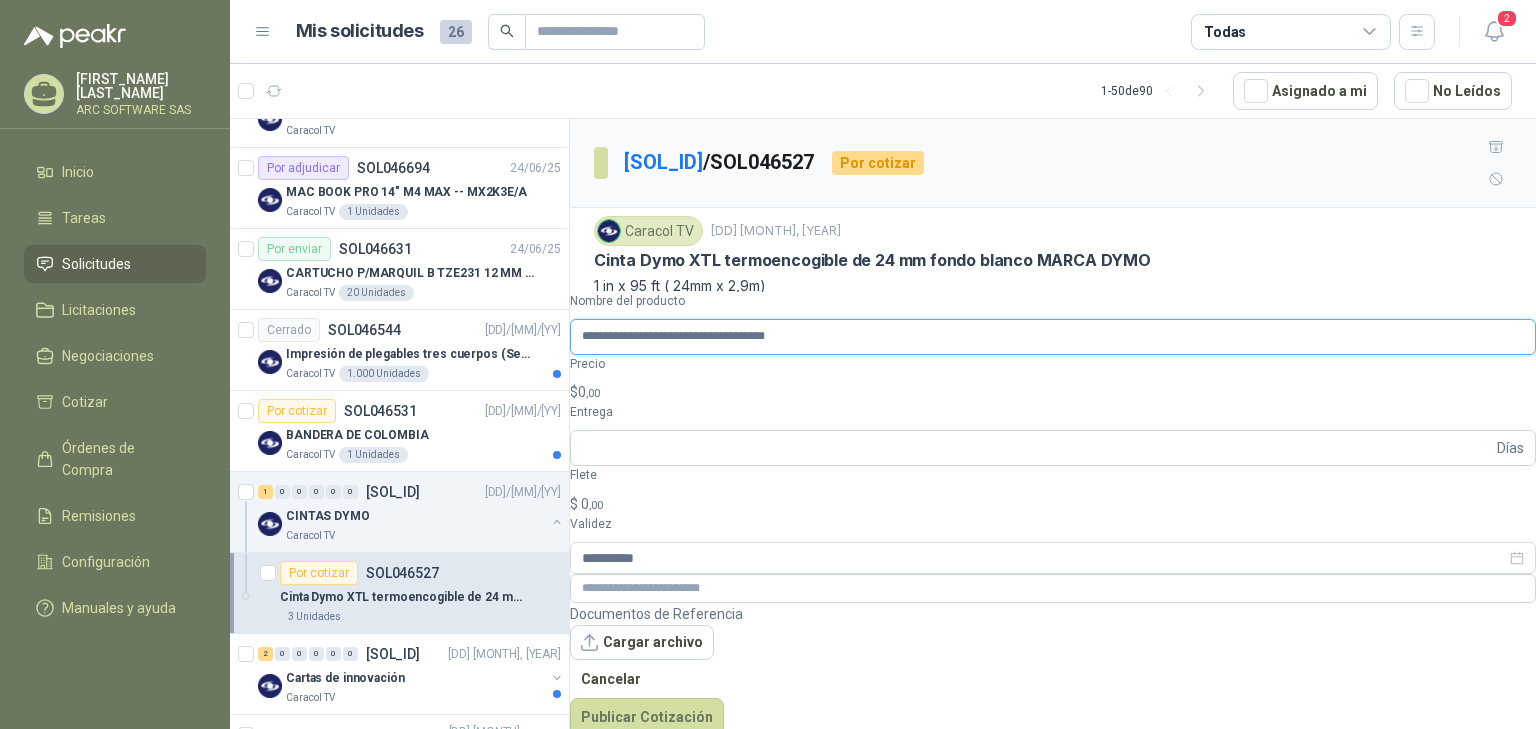 type on "**********" 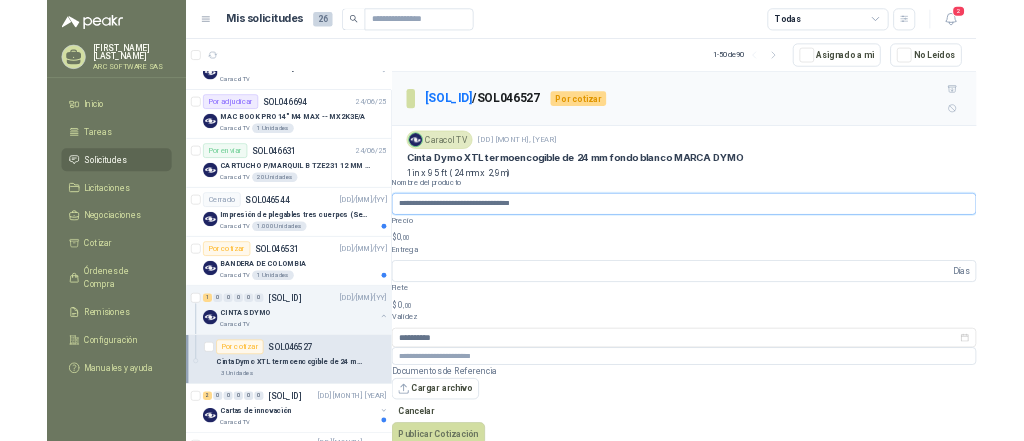 scroll, scrollTop: 640, scrollLeft: 0, axis: vertical 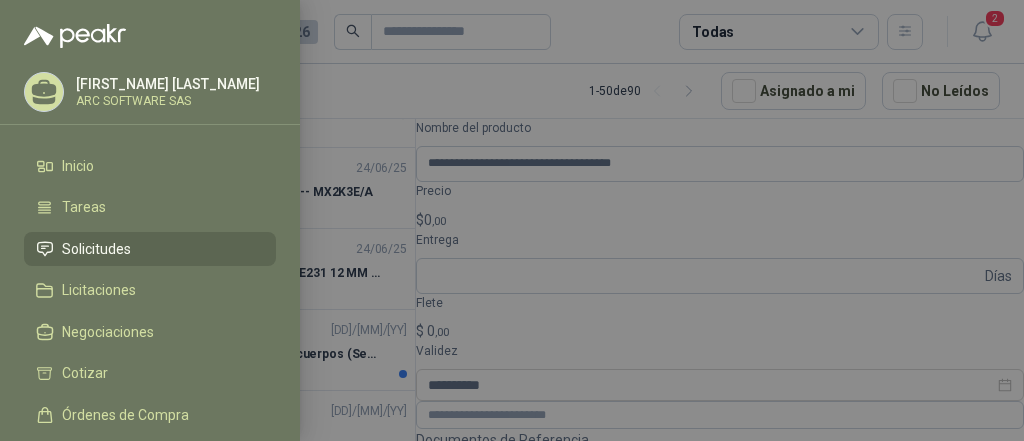 click at bounding box center [512, 220] 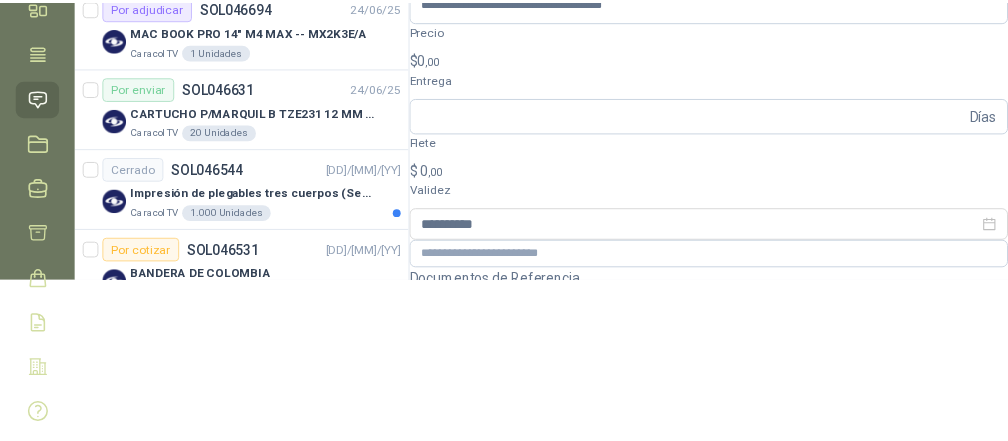 scroll, scrollTop: 80, scrollLeft: 0, axis: vertical 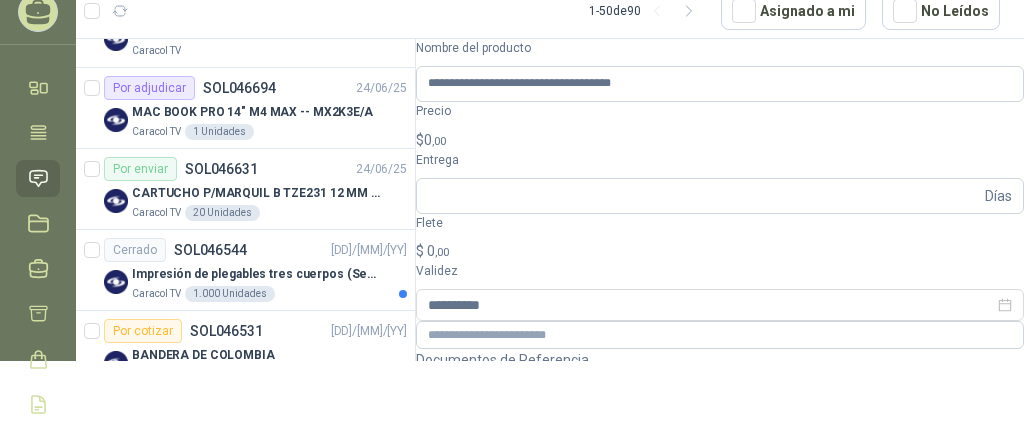 click on "Camila   [COMPANY_NAME]   Inicio   Tareas   Solicitudes   Licitaciones   Negociaciones   Cotizar   Órdenes de Compra   Remisiones   Configuración   Manuales y ayuda Mis solicitudes 26 Todas 2 1 - 50  de  90 Asignado a mi No Leídos Solicitudes de nuevos compradores Por cotizar SOL046832   CINTA ANCHA TRANSPARENTE X 100METROS 214   Unidades Por cotizar SOL046815   CINTA ANCHA TRANSPARENTE X 100METROS 400   Unidades Por cotizar SOL046612   PAPEL BOND CARTA 75 GR RESMA X 500 HOJAS 100   Unidades Por cotizar SOL046538   celulares  56   Unidades ¿Quieres recibir  cientos de solicitudes de compra  como estas todos los días? Agenda una reunión Solicitudes de tus compradores Por cotizar SOL046961   IPHONE 14 PRO MAX 128 GB Caracol TV 1   Unidades Por adjudicar SOL046926   MEMORIA USB 64GB 3.0 KINGSTON Caracol TV 2   Unidades 0   0   0   0   0   0   [SOL_ID]   Caracol TV   0" at bounding box center [512, 220] 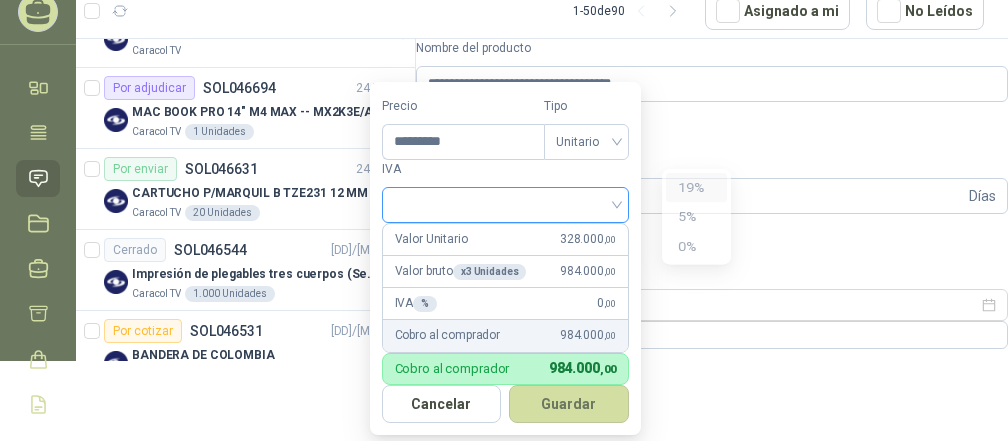 click at bounding box center (505, 205) 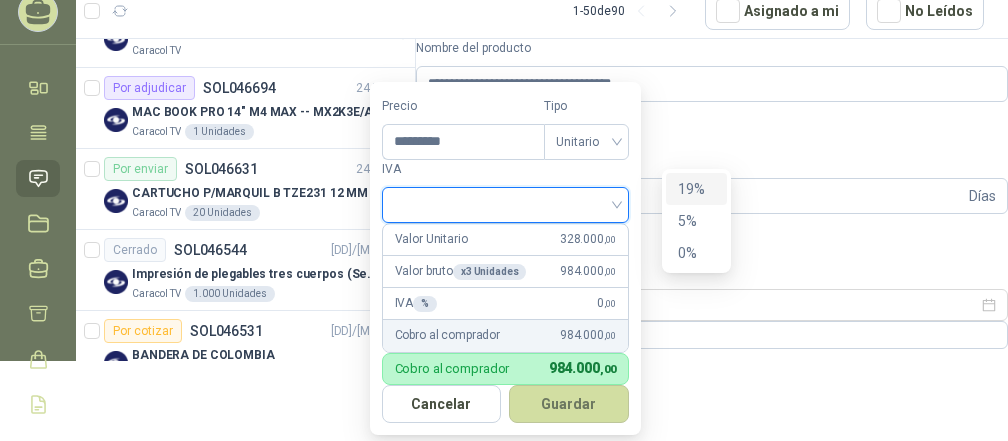 click on "19%" at bounding box center [696, 189] 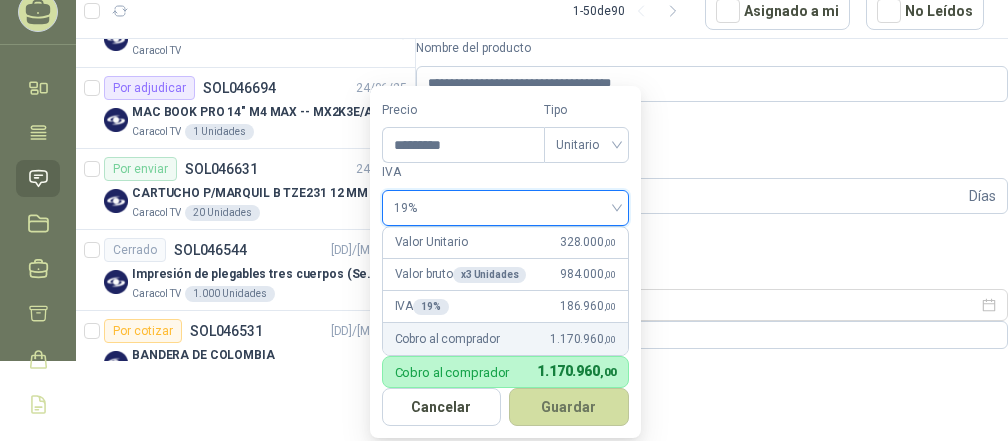 scroll, scrollTop: 3, scrollLeft: 0, axis: vertical 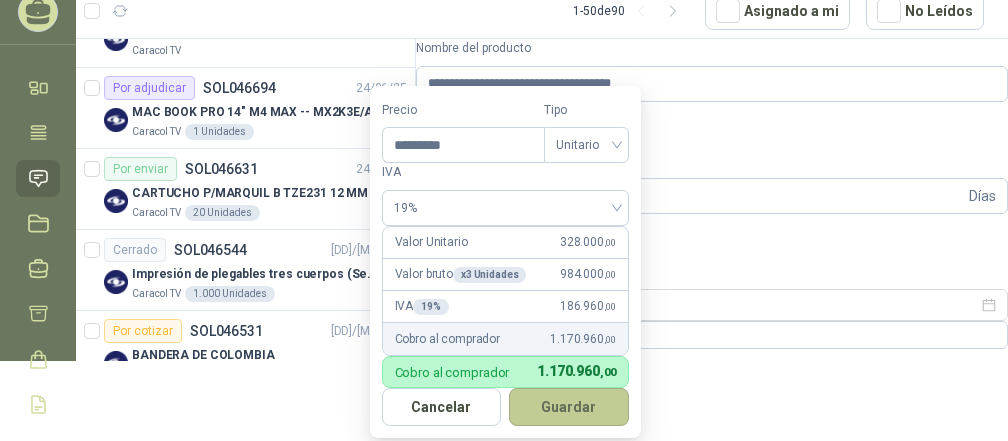 click on "Guardar" at bounding box center [569, 407] 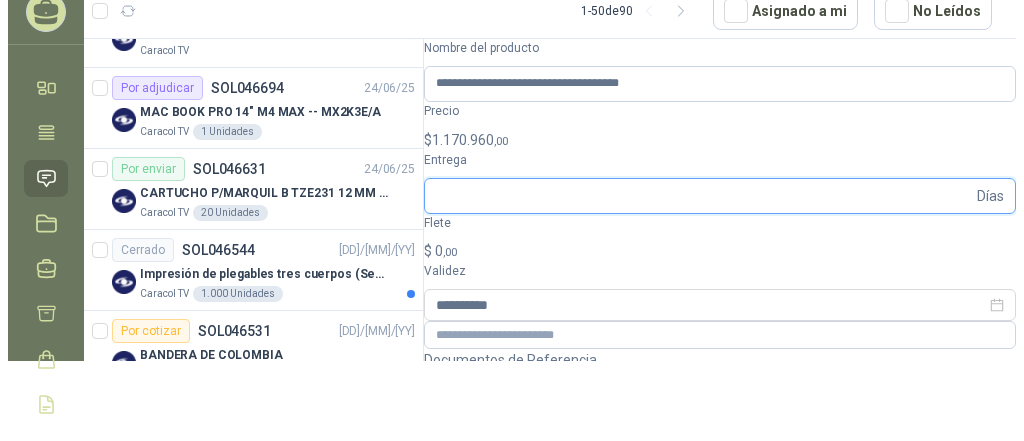 scroll, scrollTop: 0, scrollLeft: 0, axis: both 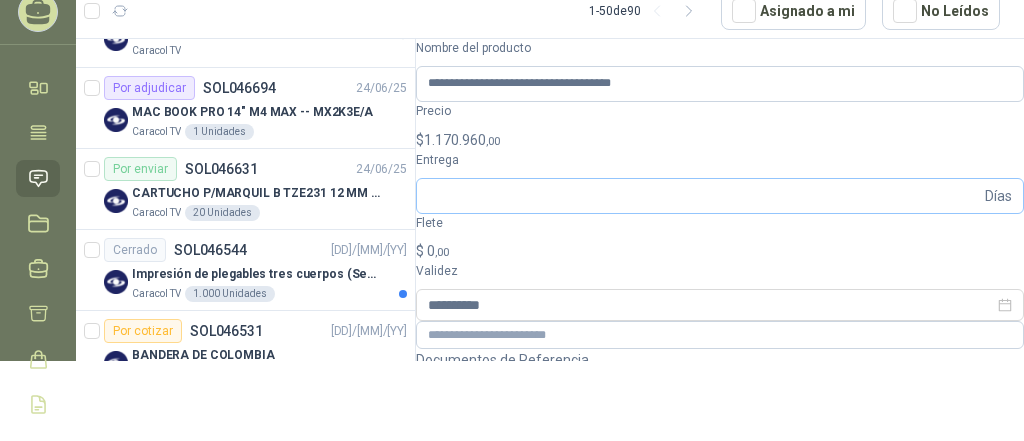 click on "Días" at bounding box center [998, 196] 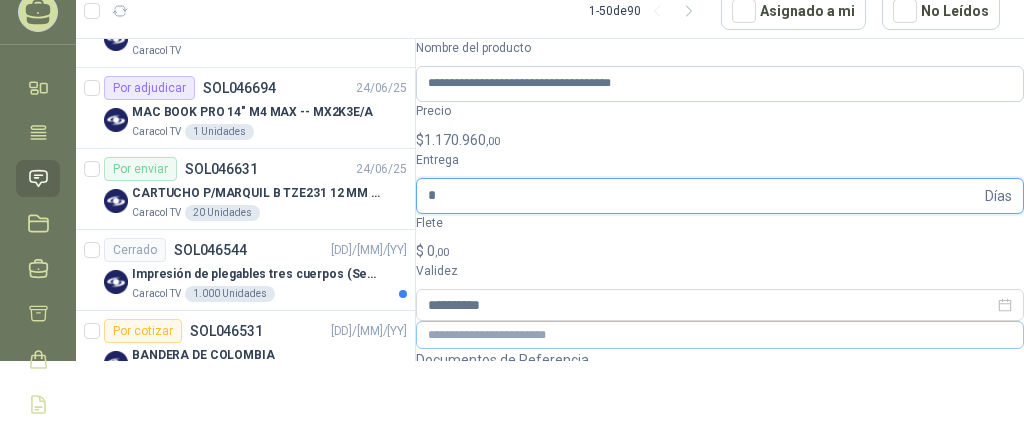 type on "*" 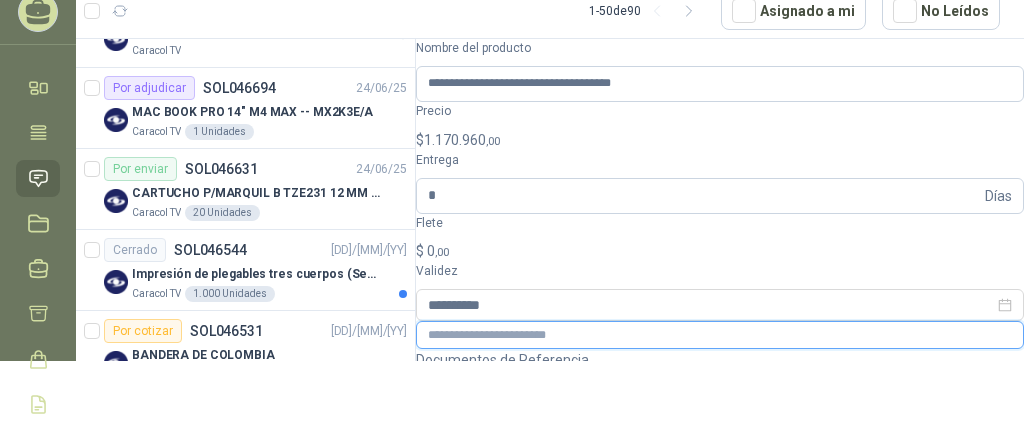click at bounding box center [720, 335] 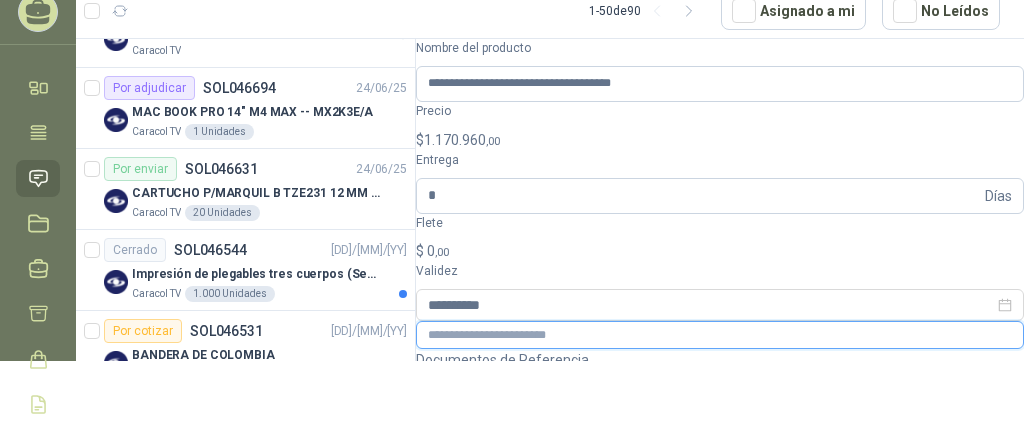 click at bounding box center (720, 335) 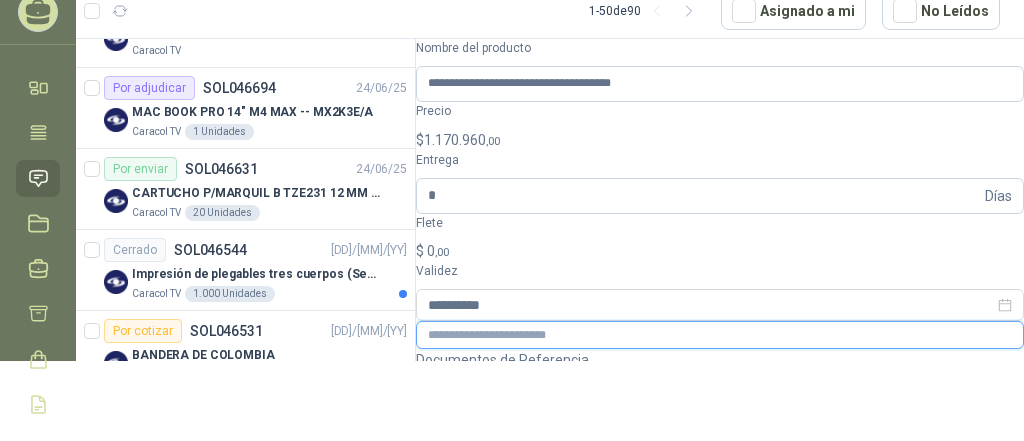 paste on "**********" 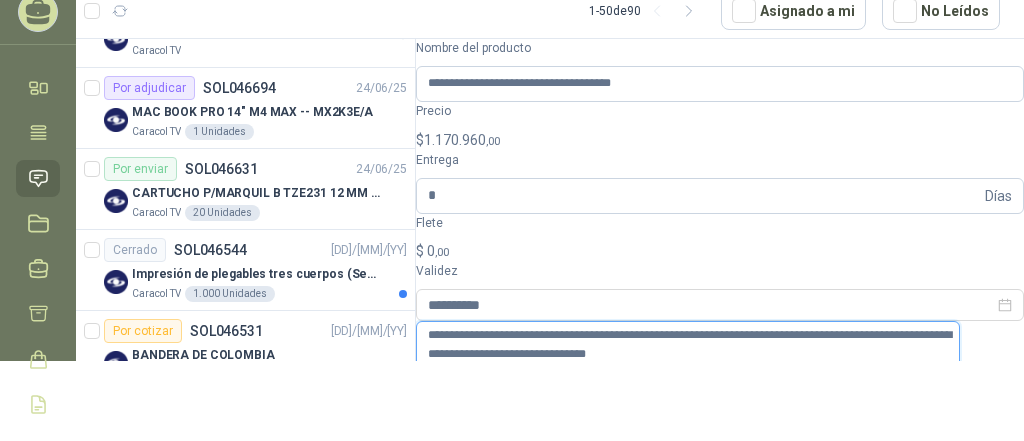 type on "**********" 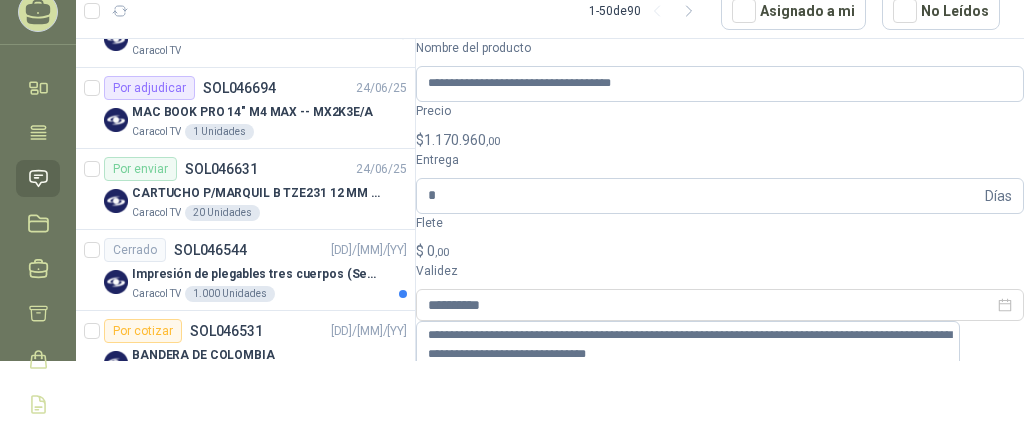 click on "Cargar archivo" at bounding box center [488, 408] 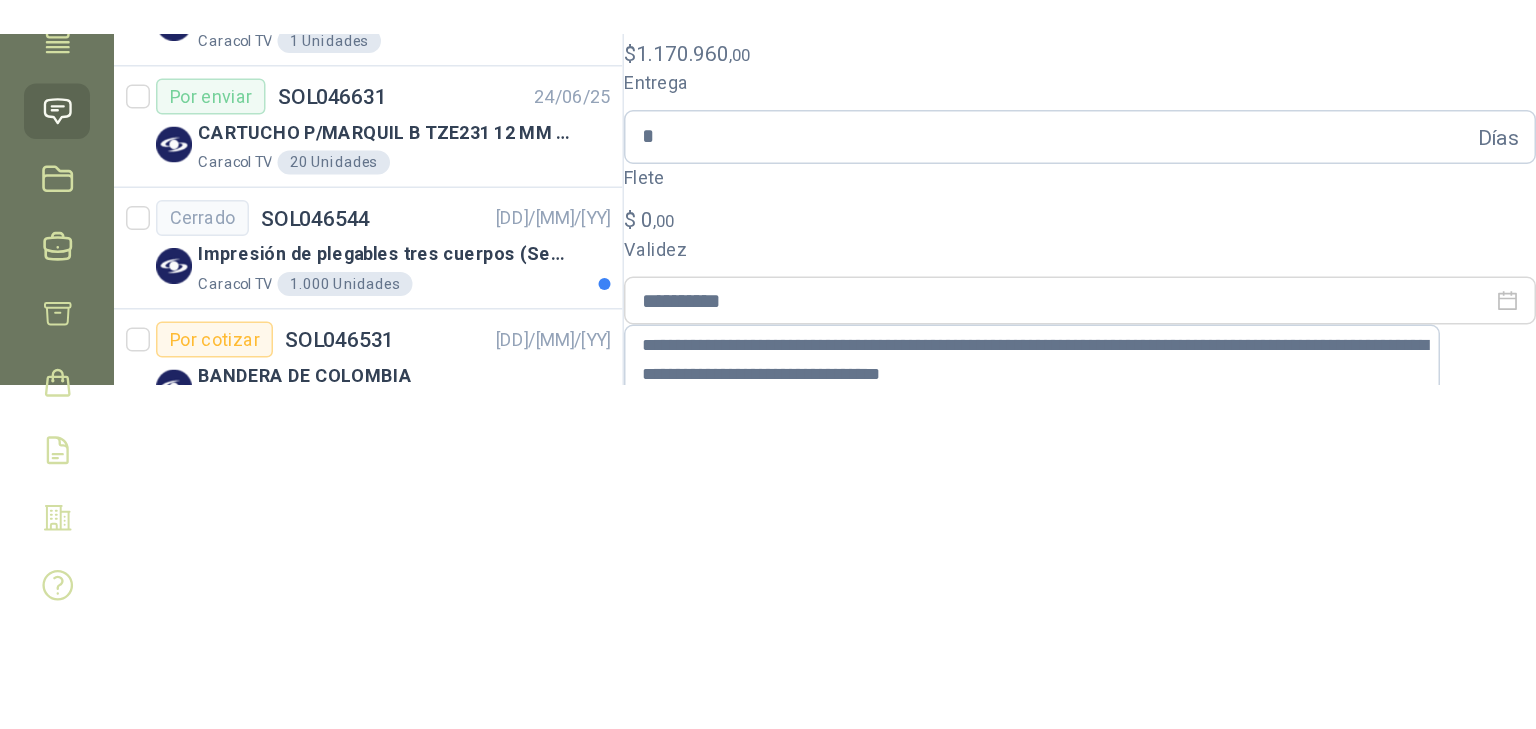 scroll, scrollTop: 208, scrollLeft: 0, axis: vertical 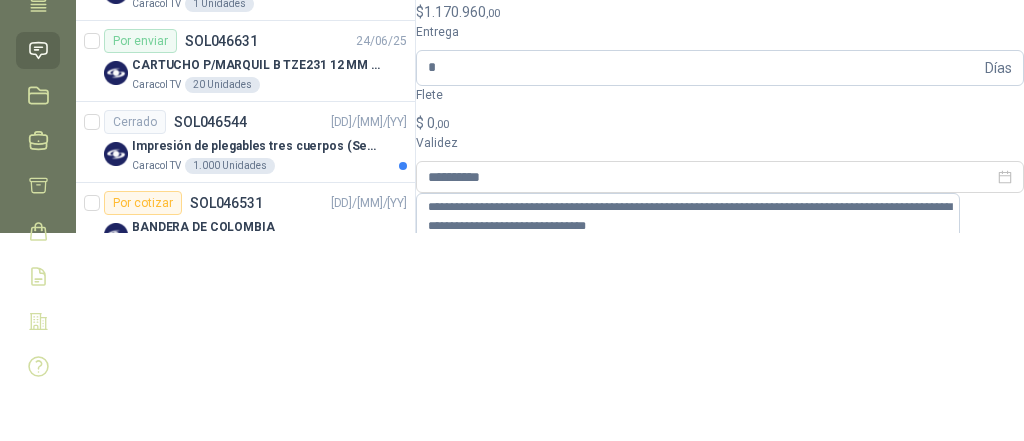 click on "Publicar Cotización" at bounding box center (493, 381) 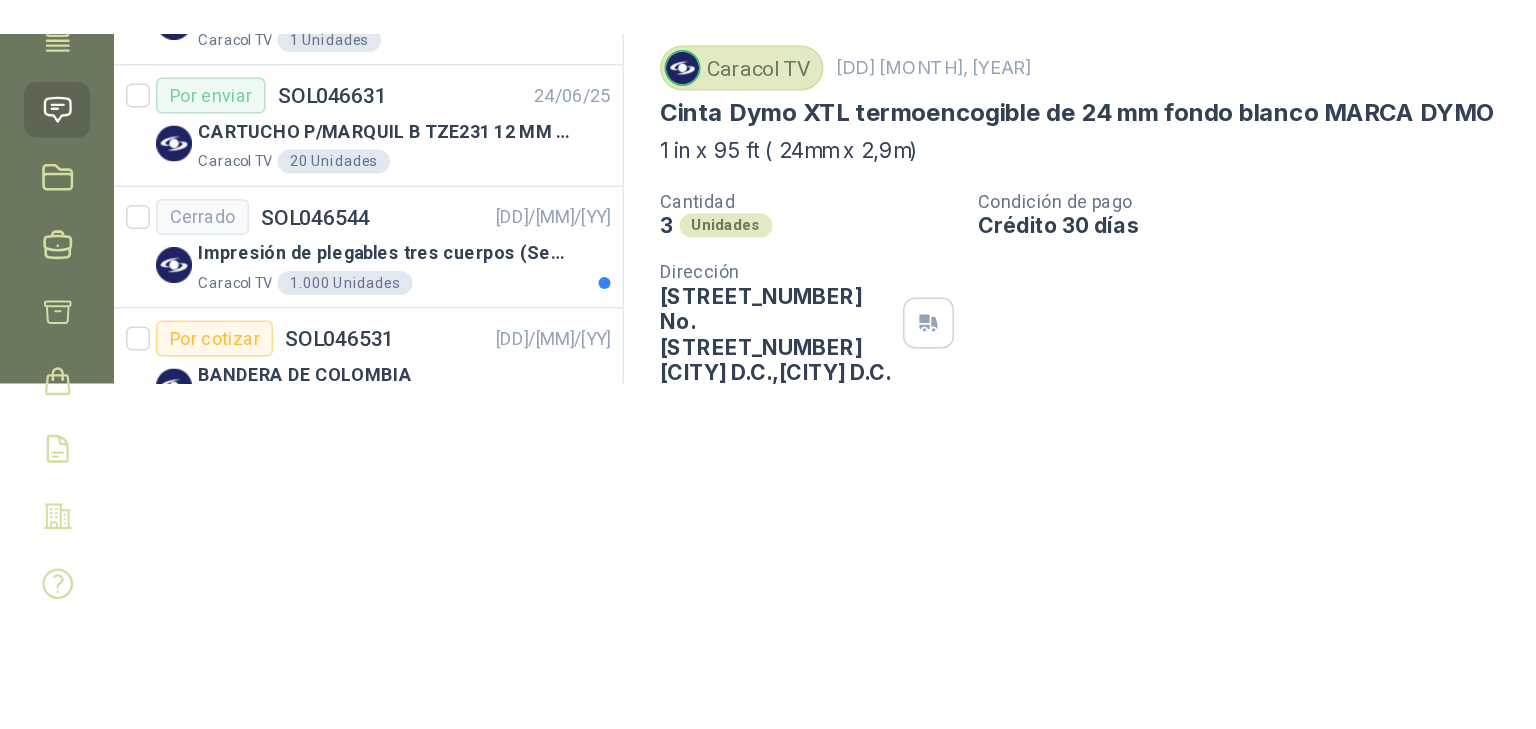 scroll, scrollTop: 0, scrollLeft: 0, axis: both 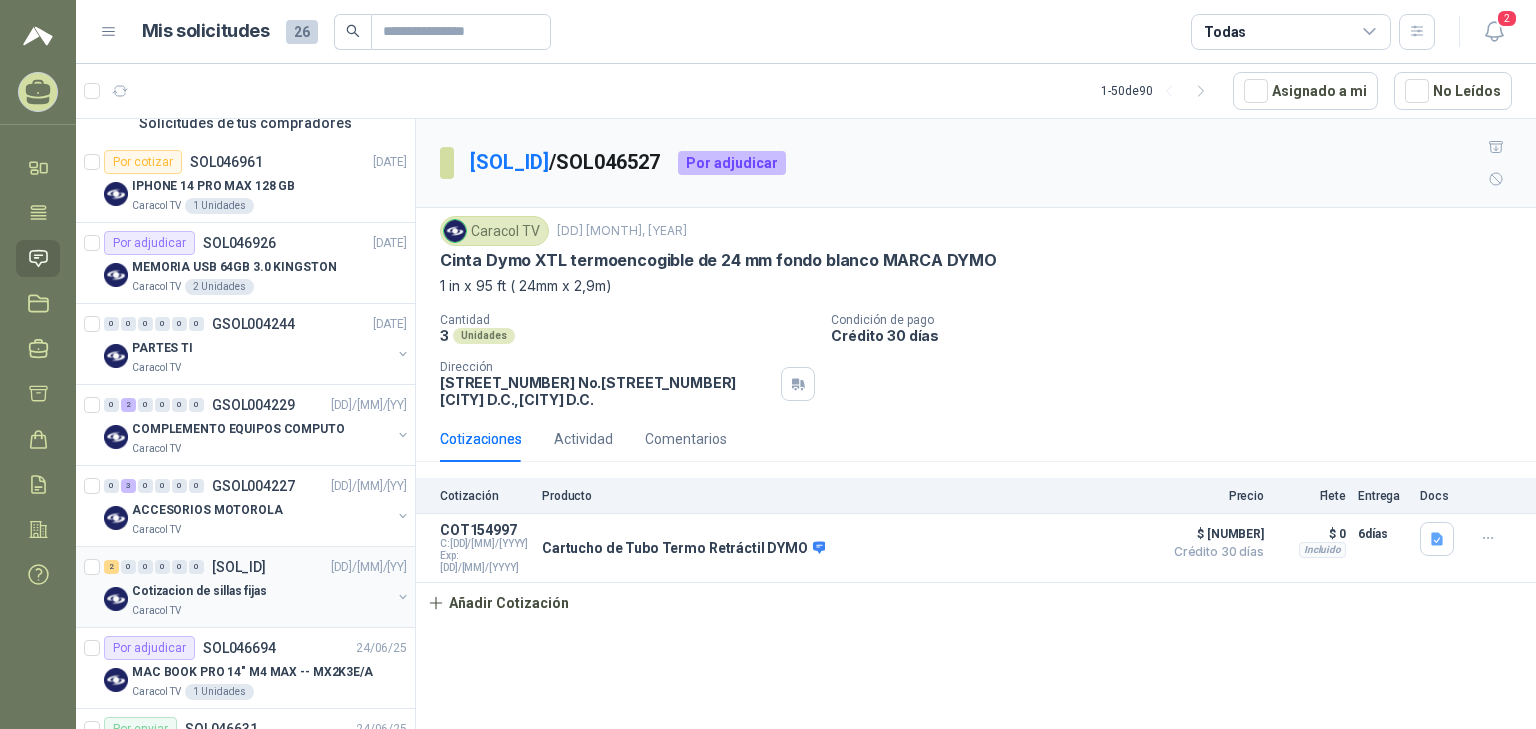 click on "Cotizacion de sillas fijas" at bounding box center [261, 591] 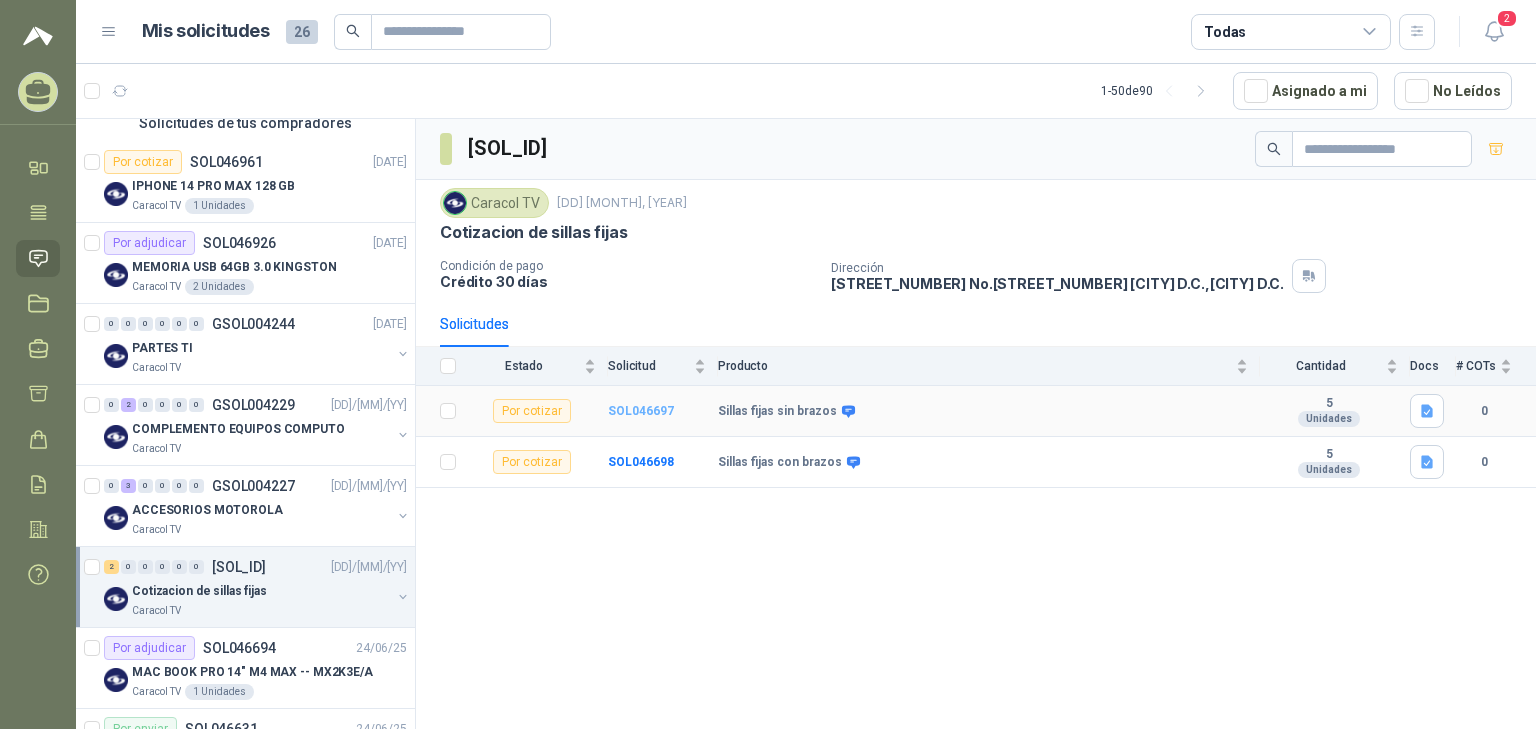 click on "SOL046697" at bounding box center [641, 411] 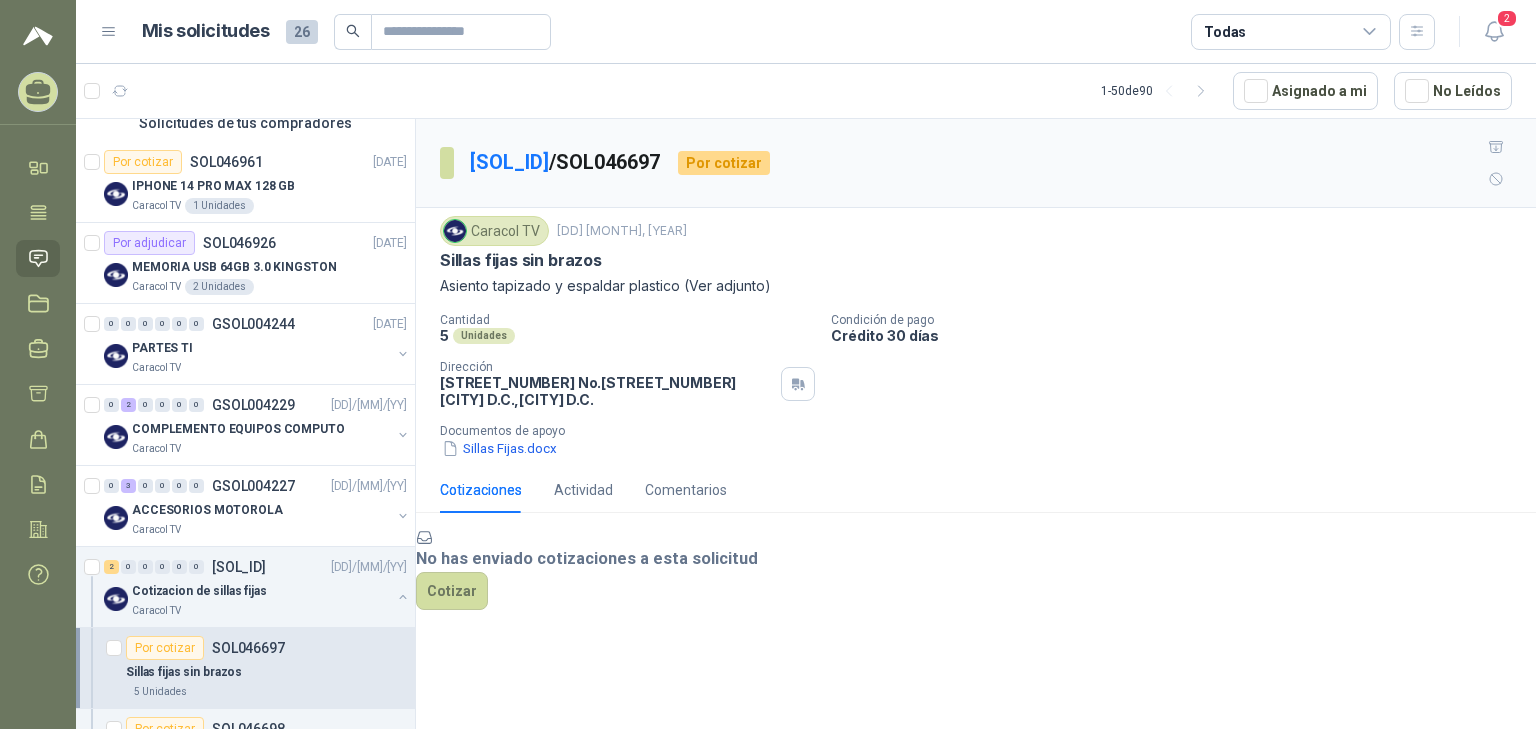 scroll, scrollTop: 6, scrollLeft: 0, axis: vertical 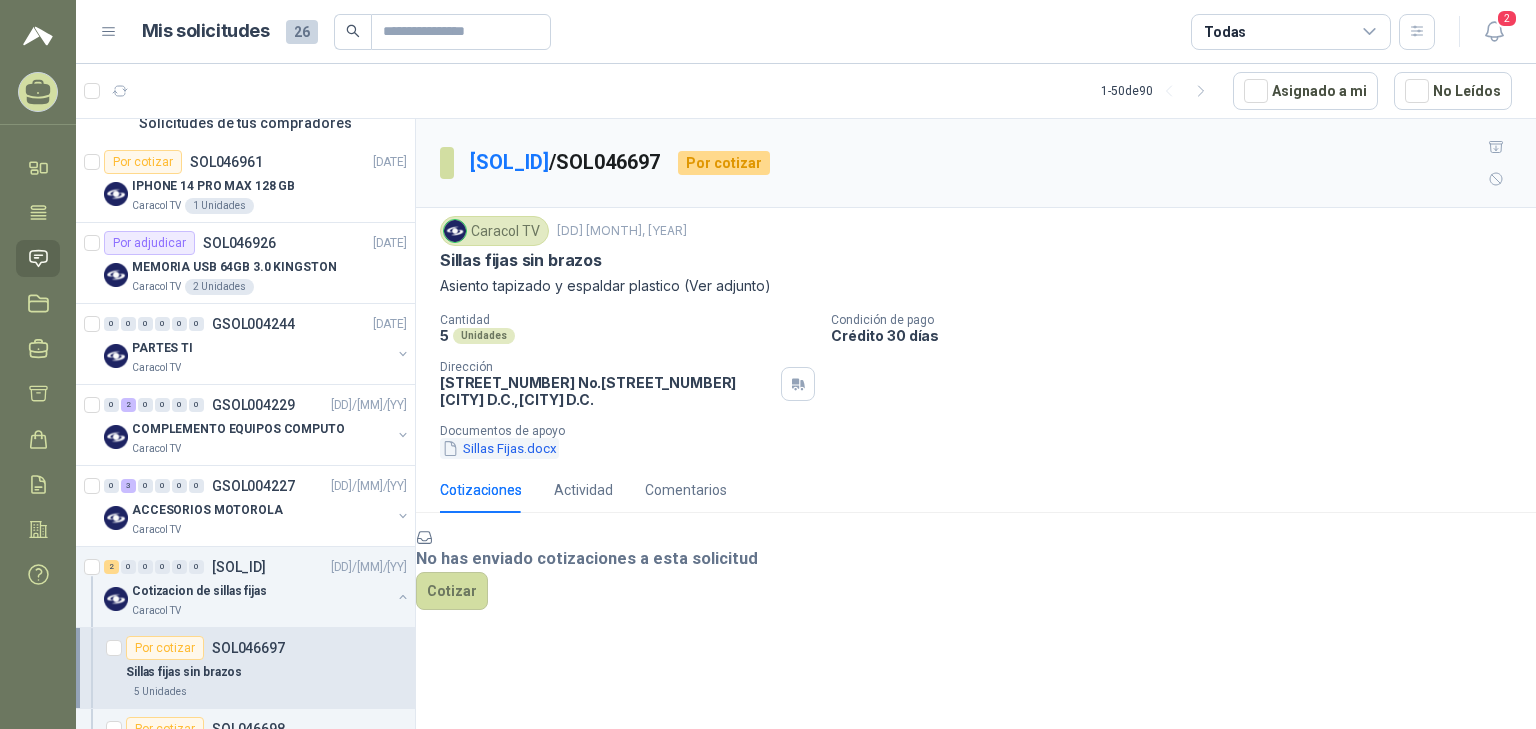 click on "Sillas Fijas.docx" at bounding box center [499, 448] 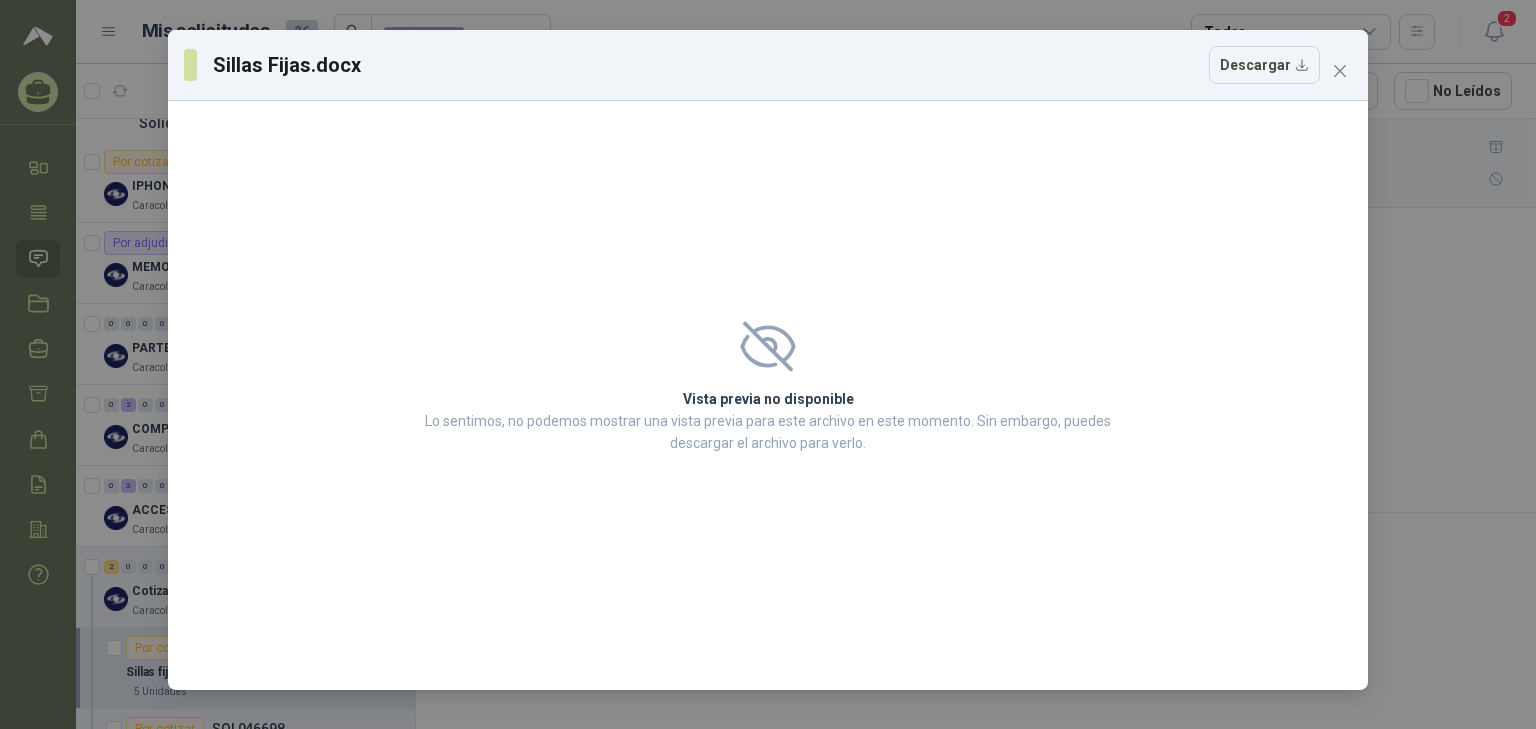 click at bounding box center [767, 346] 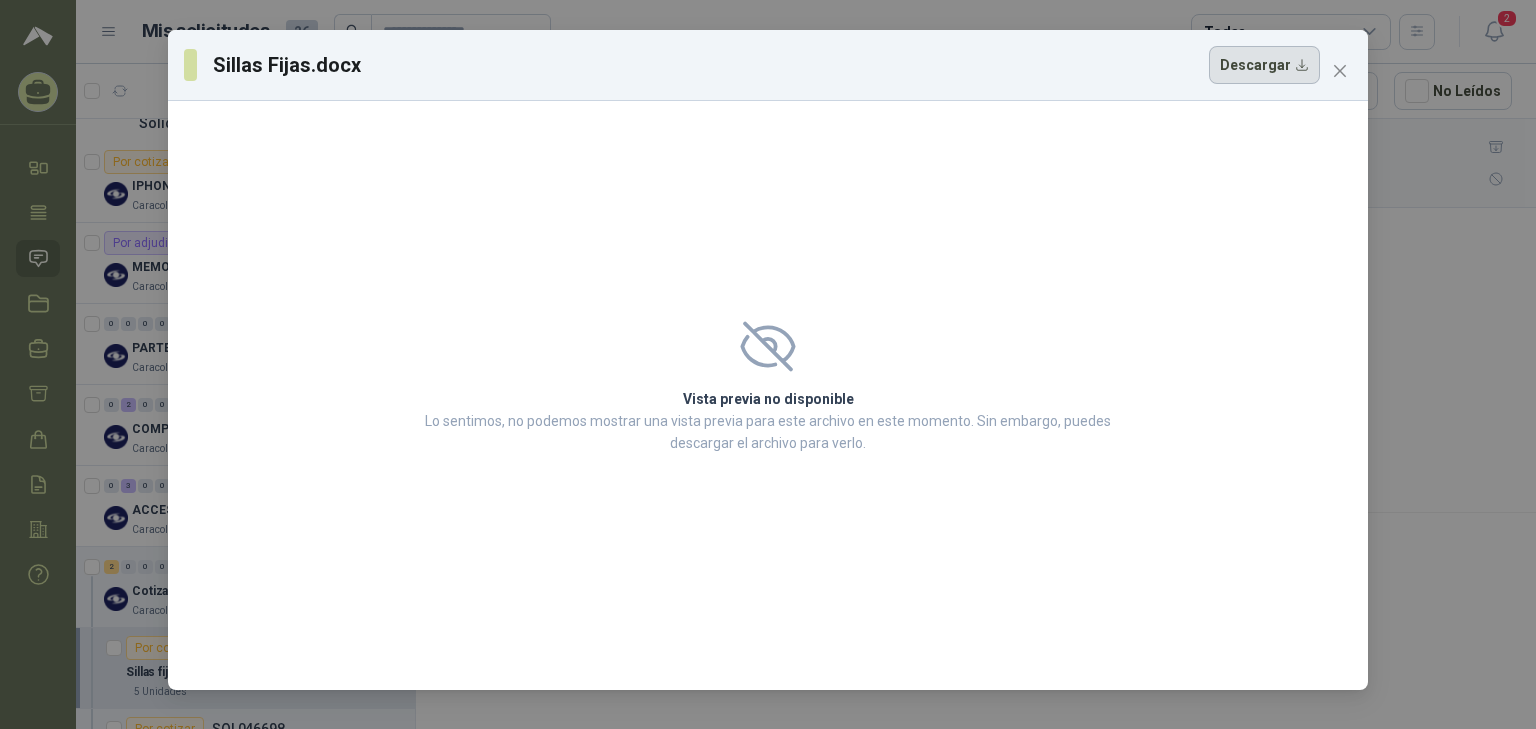 click on "Descargar" at bounding box center (1264, 65) 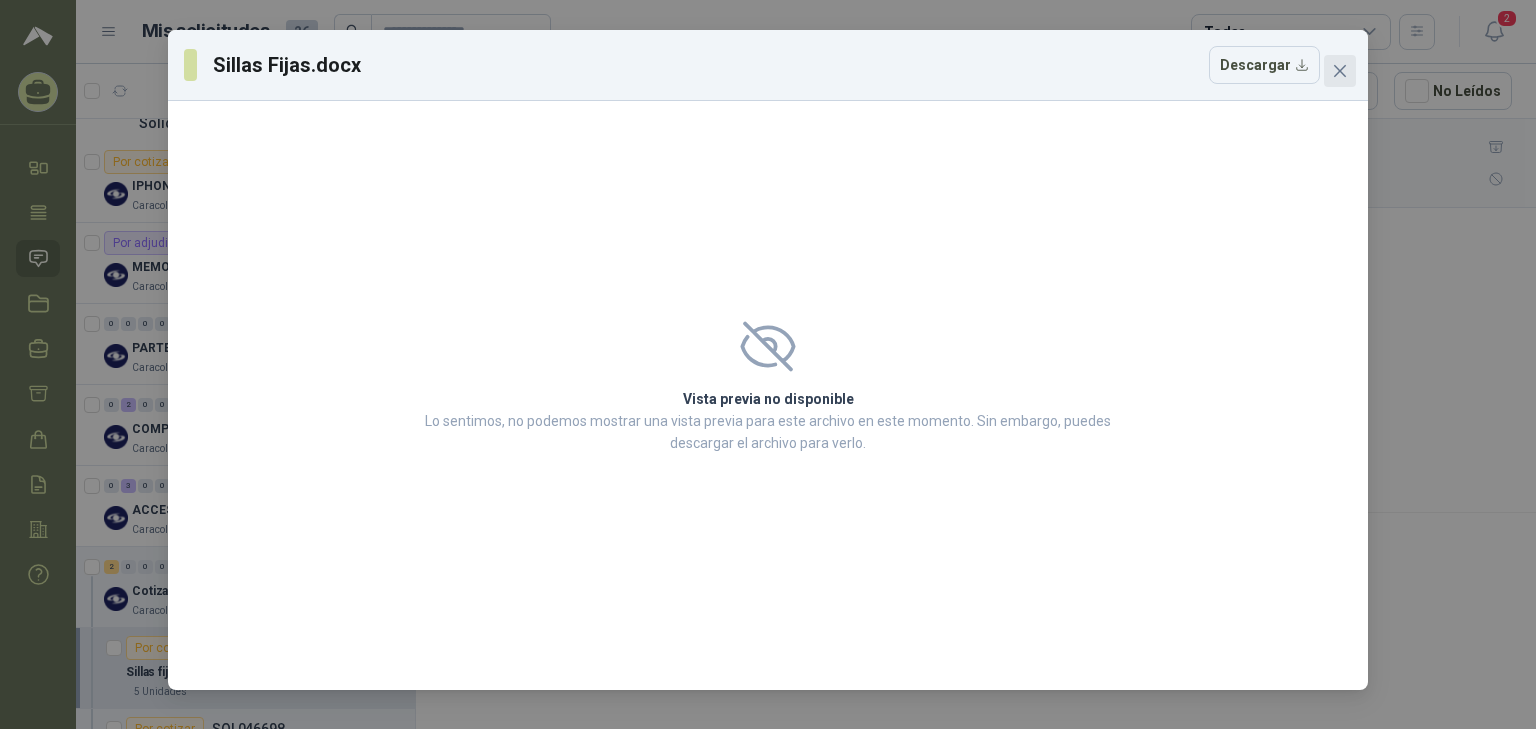 click at bounding box center [1340, 71] 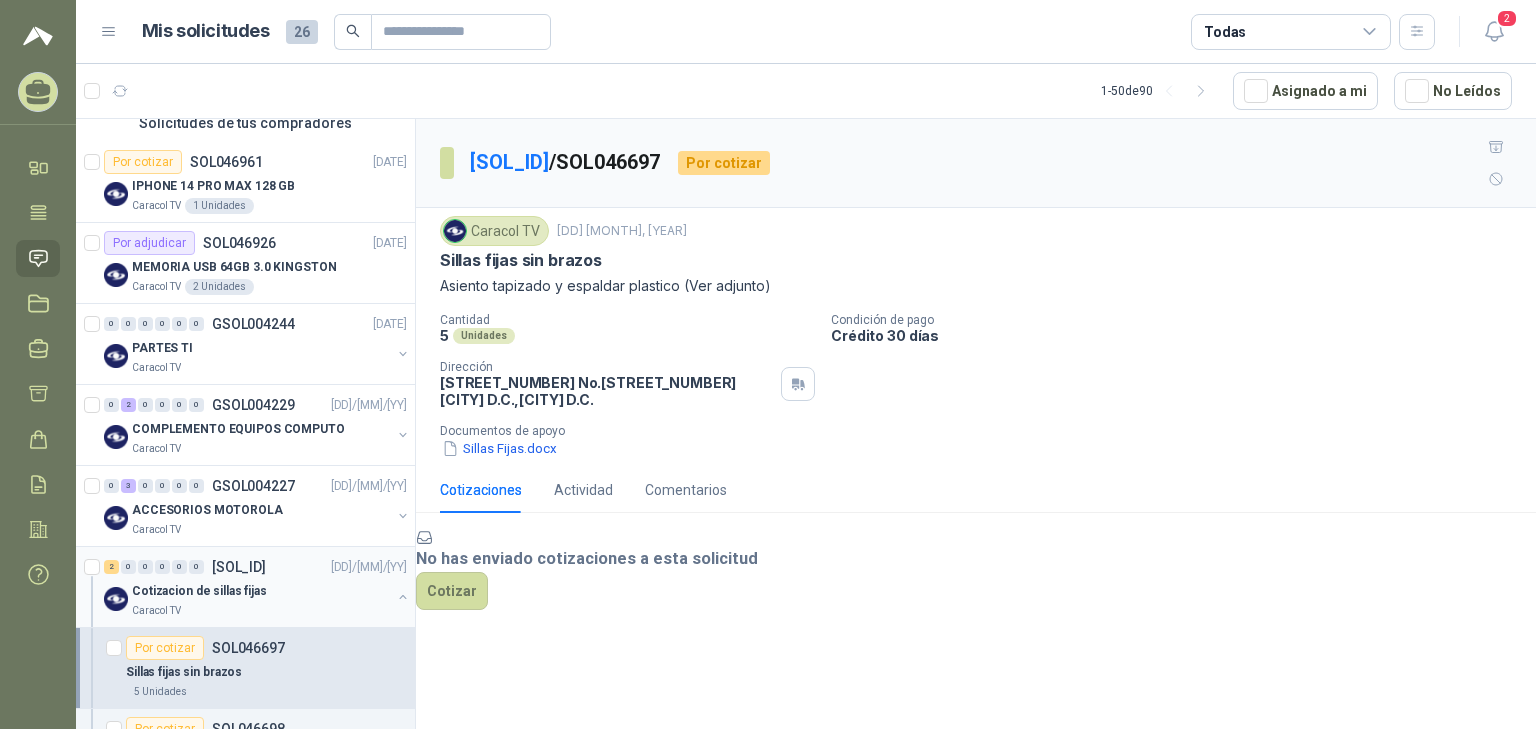 click on "Cotizacion de sillas fijas" at bounding box center [261, 591] 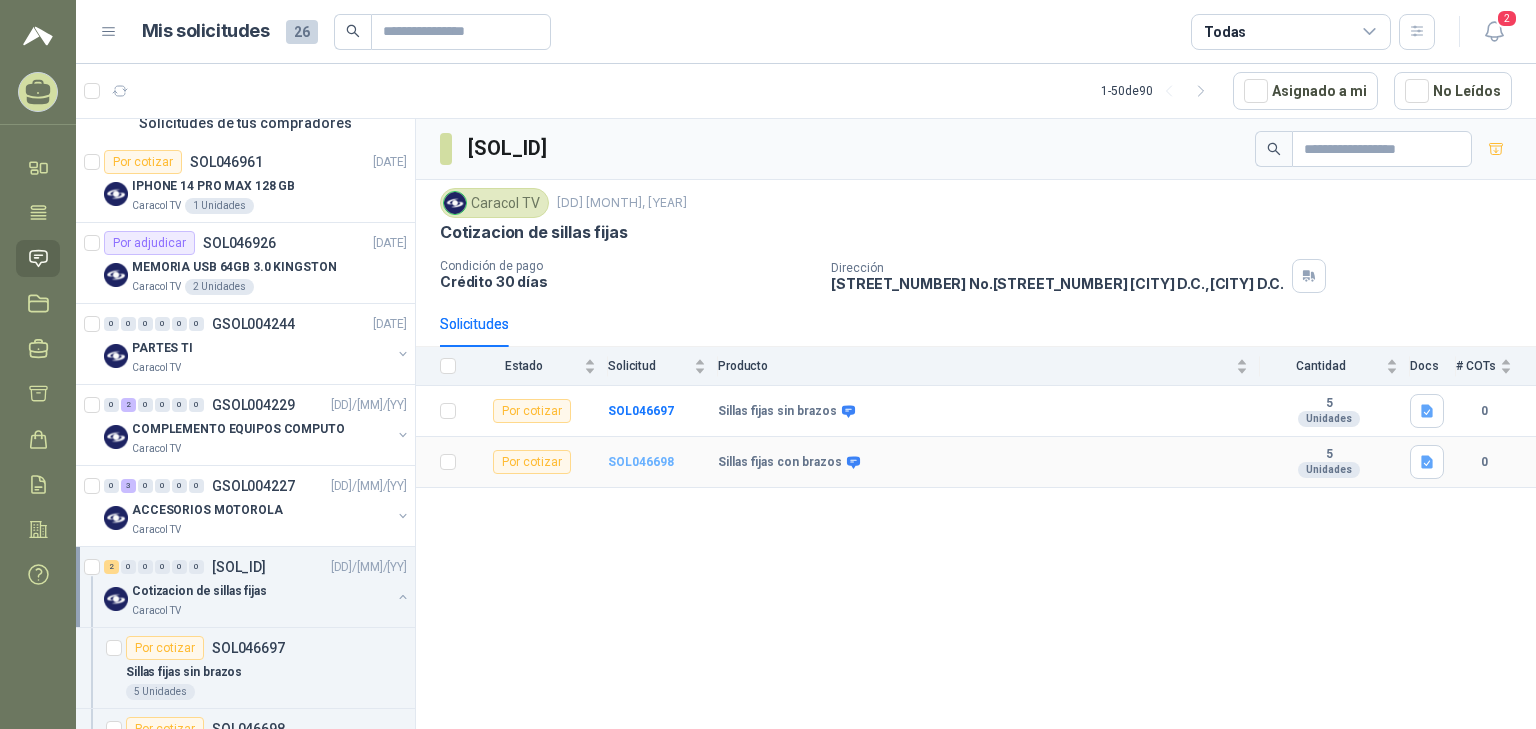 click on "SOL046698" at bounding box center (641, 462) 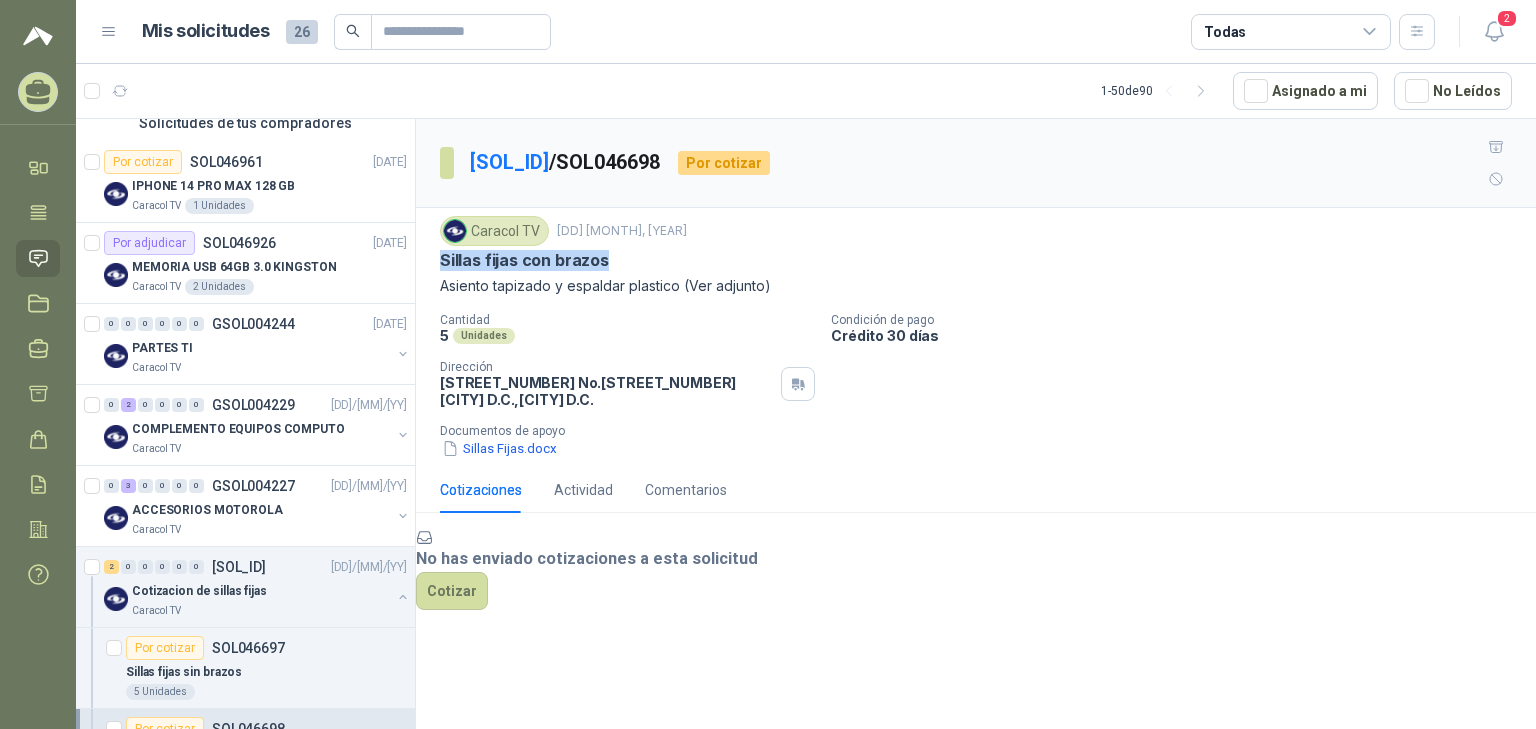 drag, startPoint x: 616, startPoint y: 233, endPoint x: 433, endPoint y: 226, distance: 183.13383 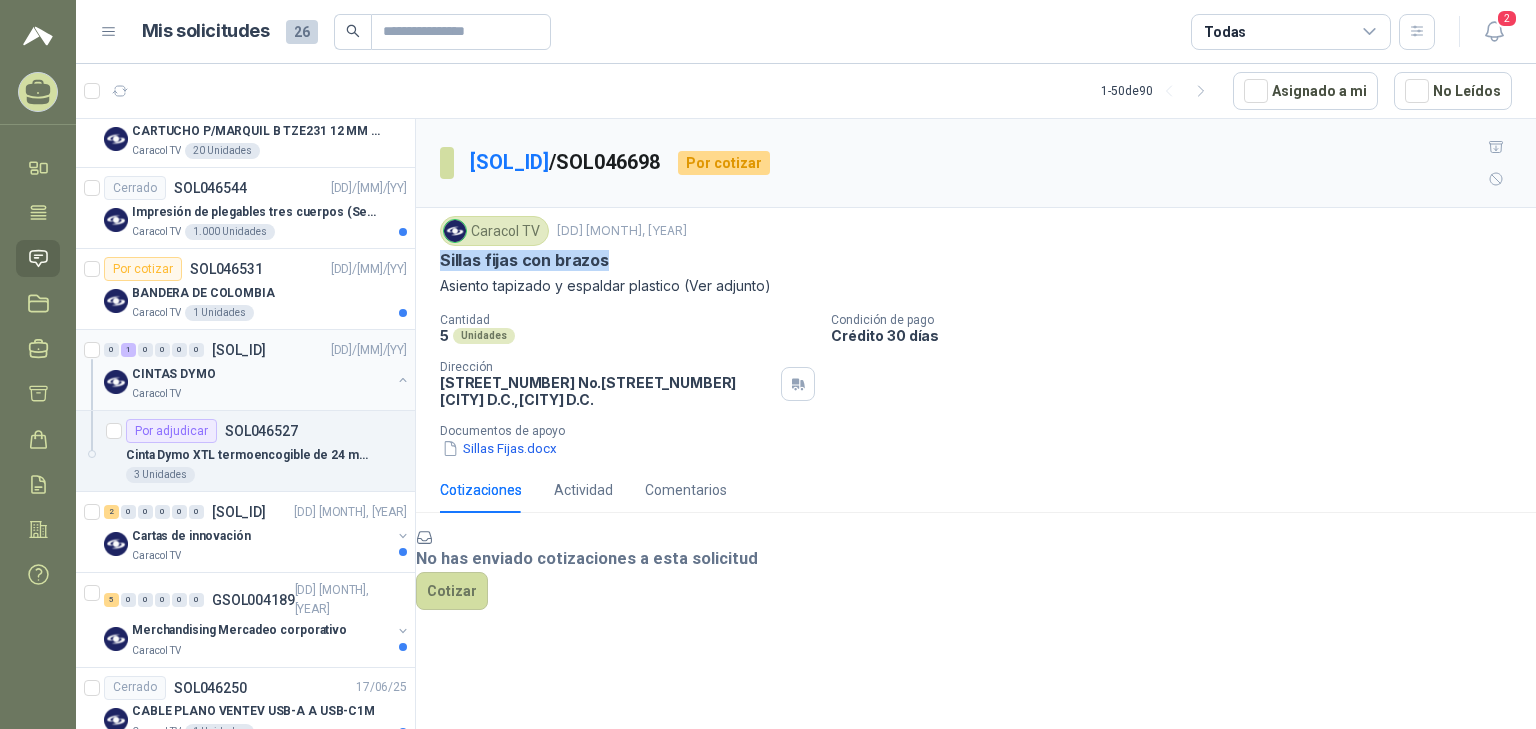 scroll, scrollTop: 960, scrollLeft: 0, axis: vertical 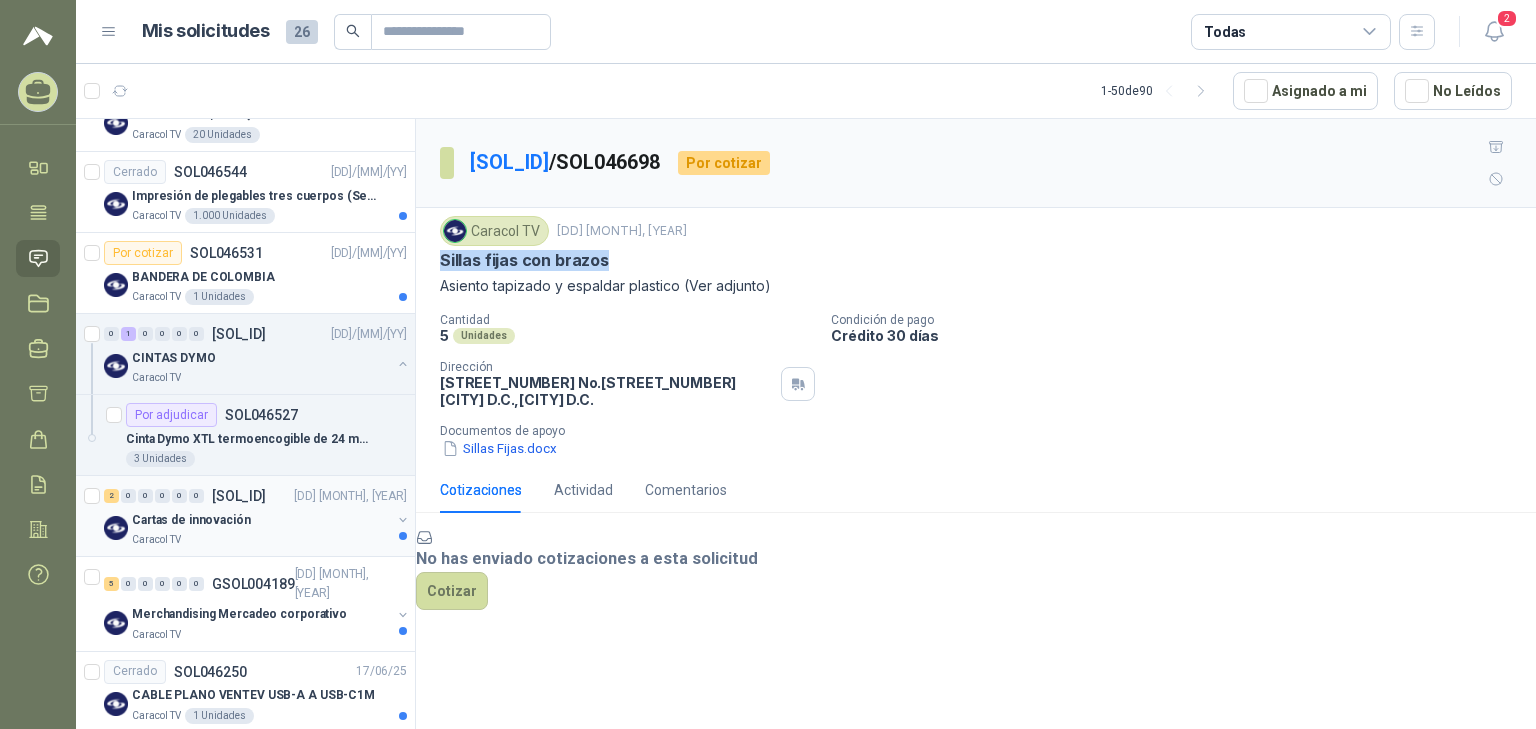 click on "Cartas de innovación" at bounding box center (261, 520) 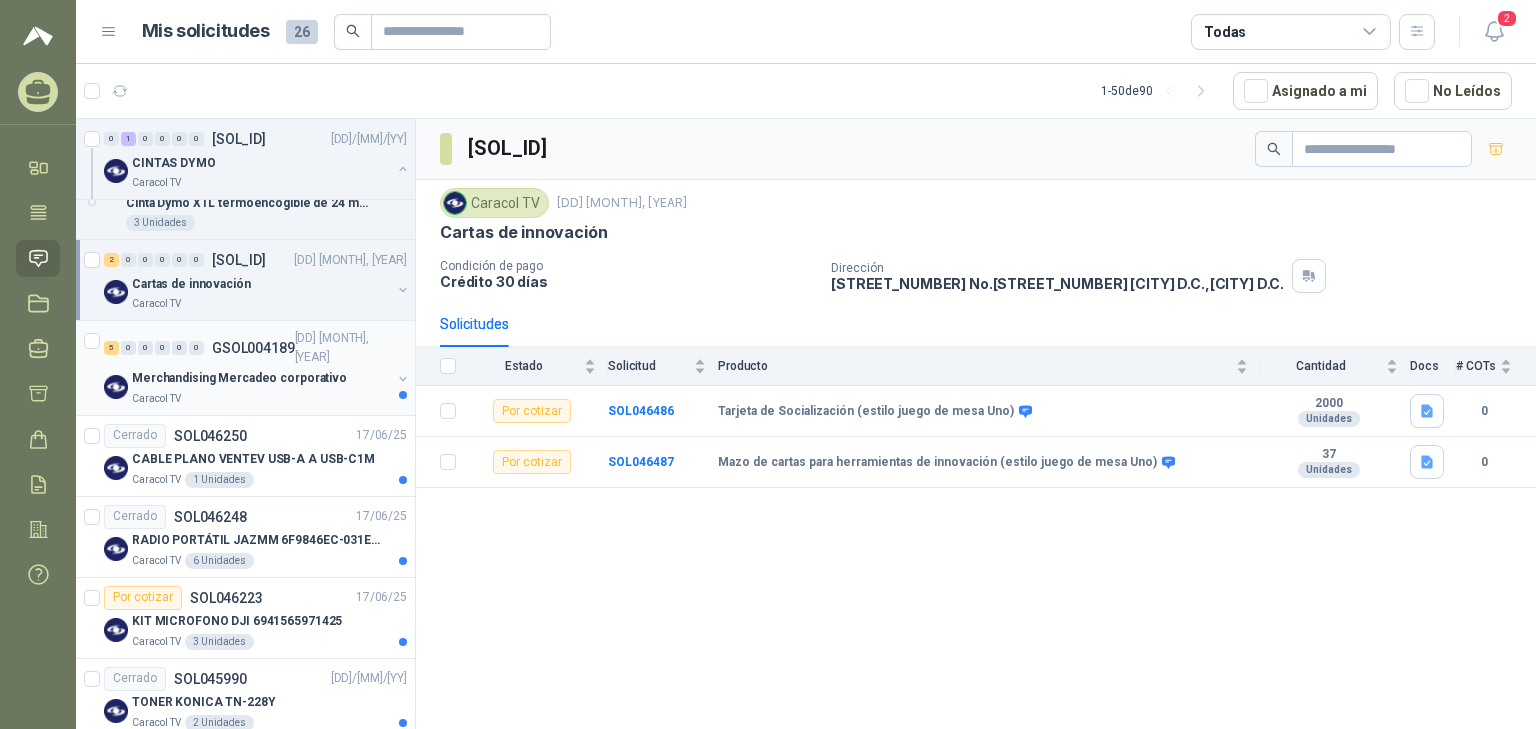 scroll, scrollTop: 1200, scrollLeft: 0, axis: vertical 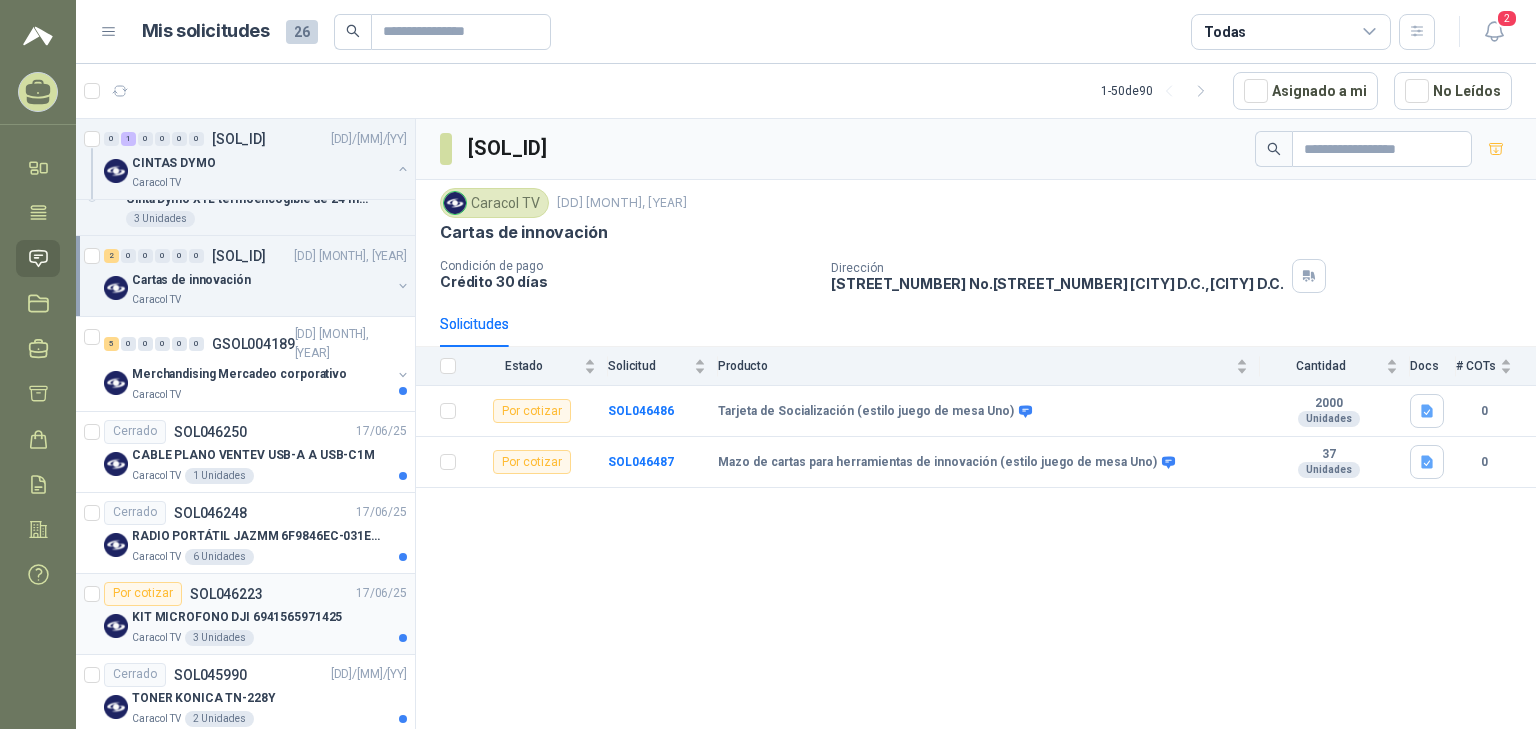 click on "KIT MICROFONO DJI 6941565971425" at bounding box center (237, 617) 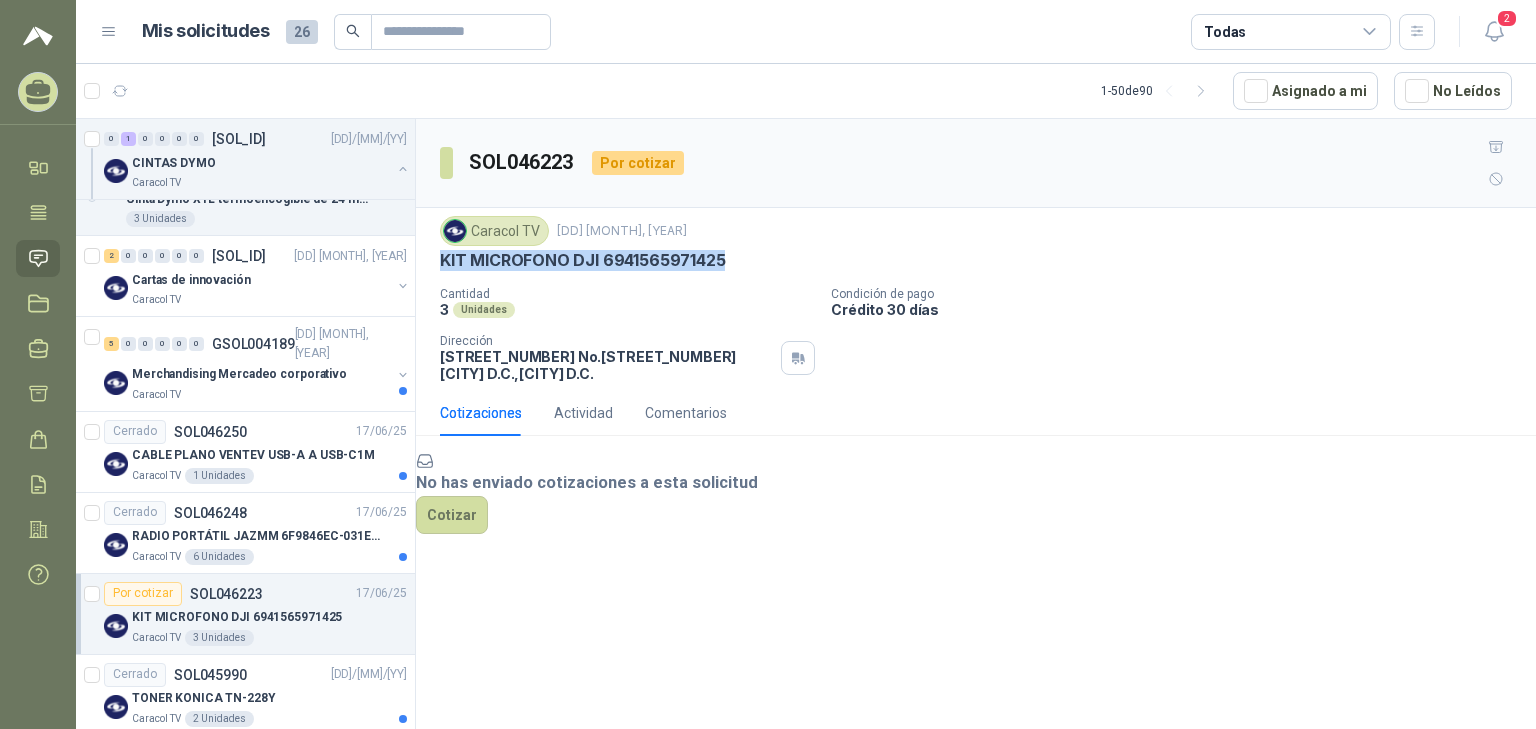 drag, startPoint x: 766, startPoint y: 222, endPoint x: 432, endPoint y: 232, distance: 334.14966 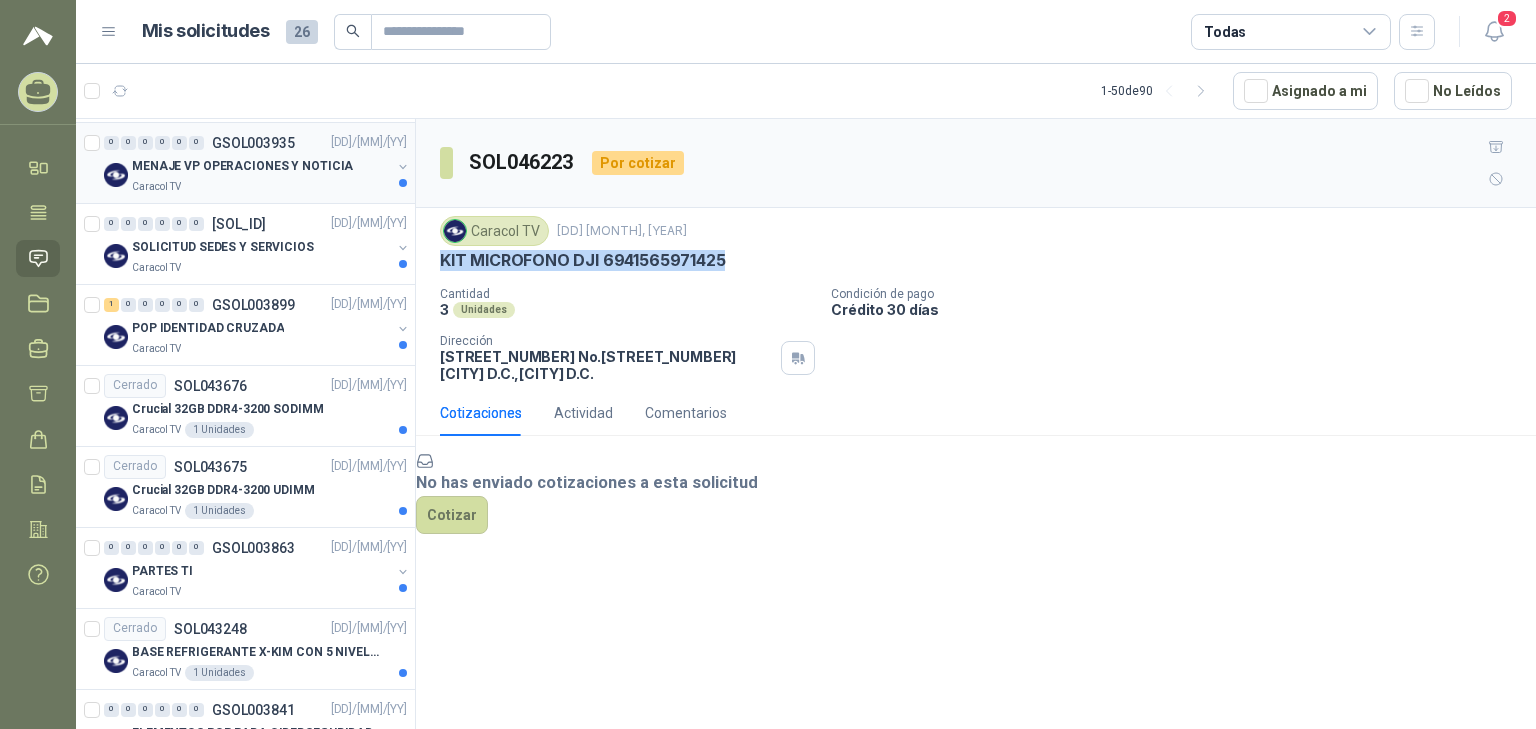 scroll, scrollTop: 2800, scrollLeft: 0, axis: vertical 